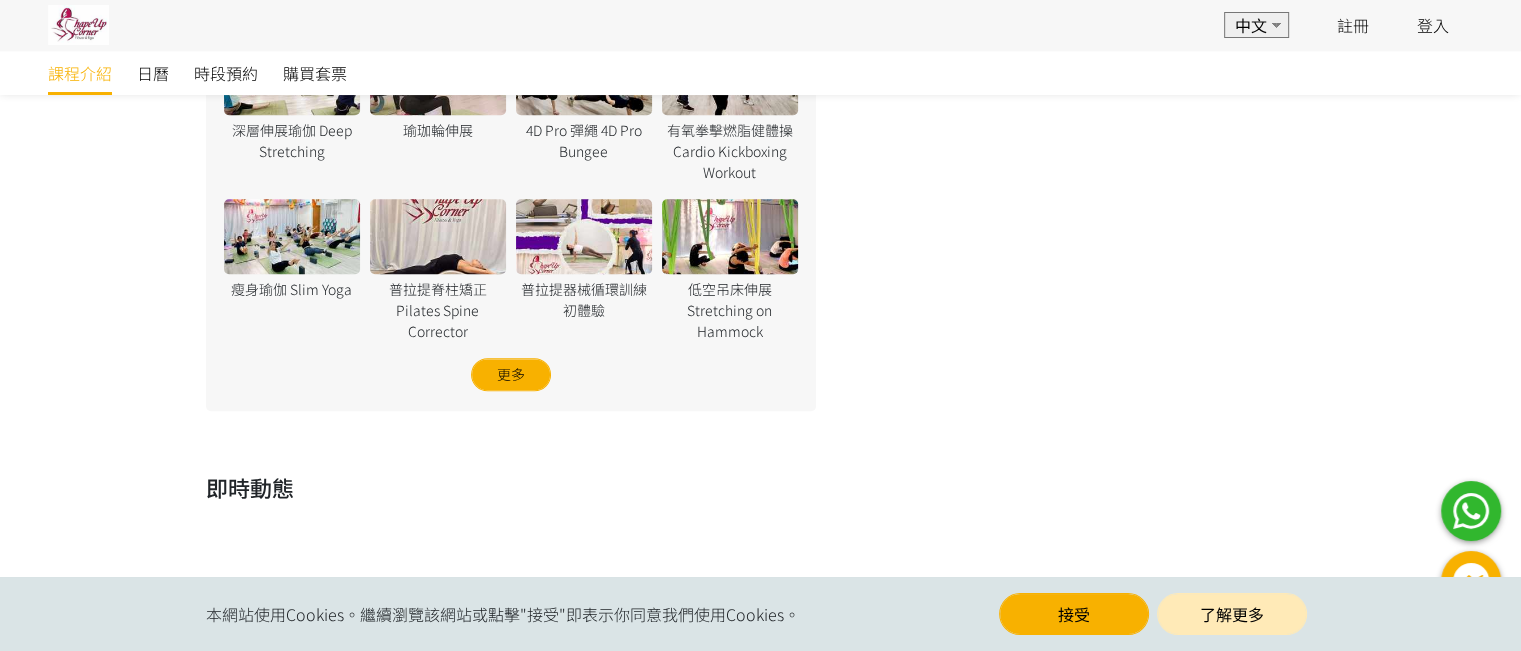 scroll, scrollTop: 1700, scrollLeft: 0, axis: vertical 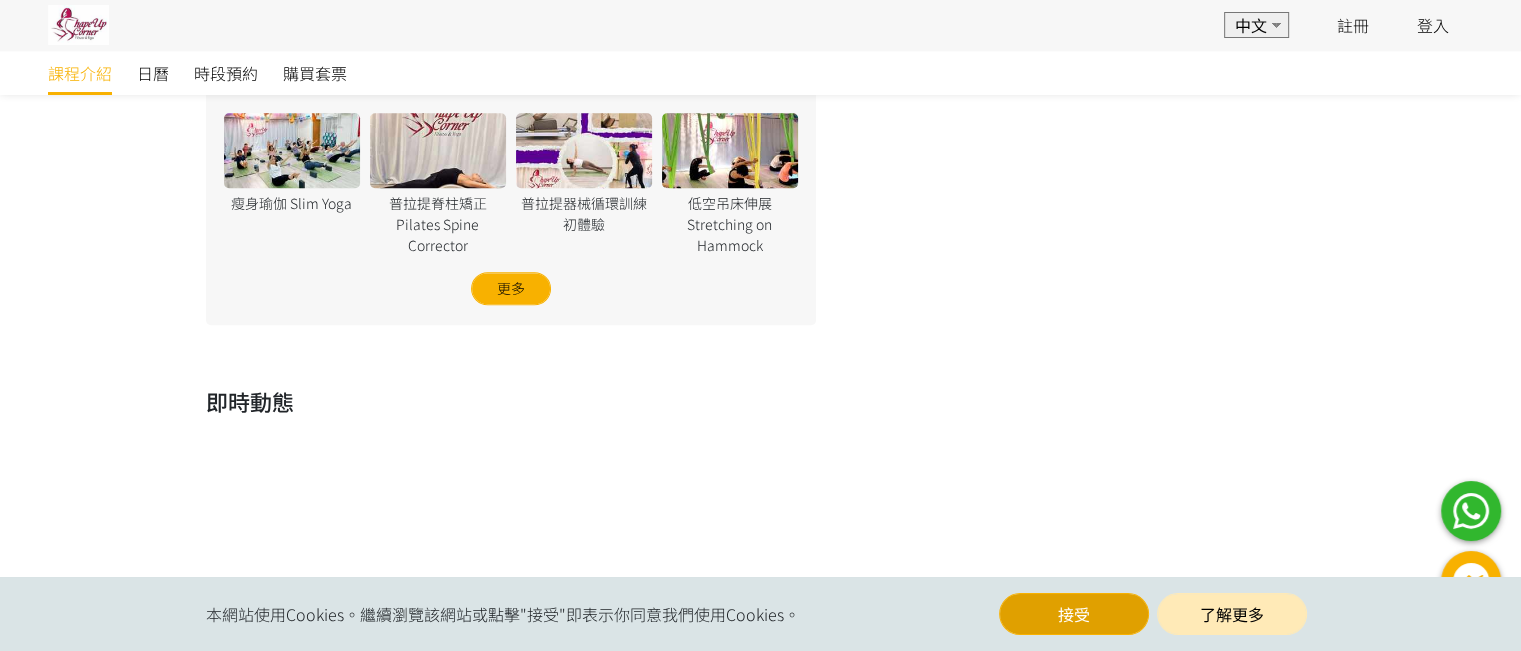 click on "接受" at bounding box center [1074, 614] 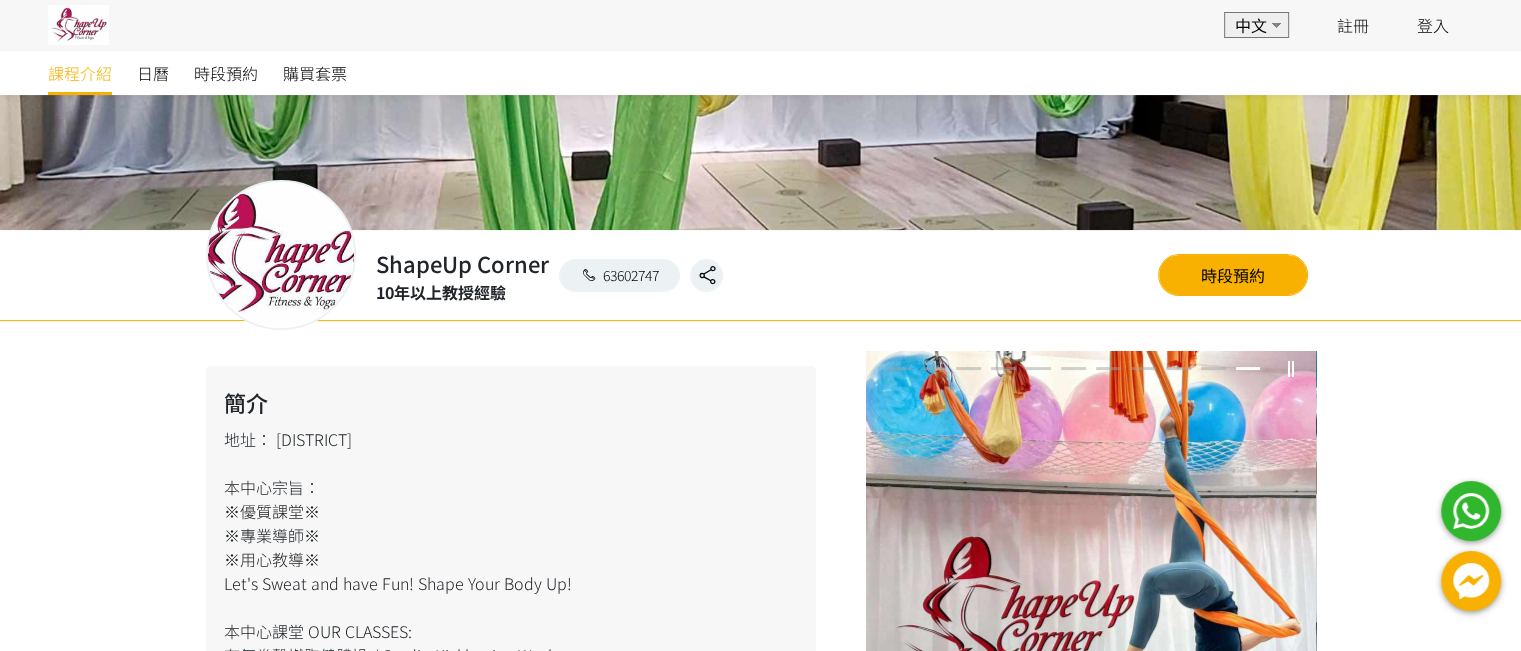 scroll, scrollTop: 300, scrollLeft: 0, axis: vertical 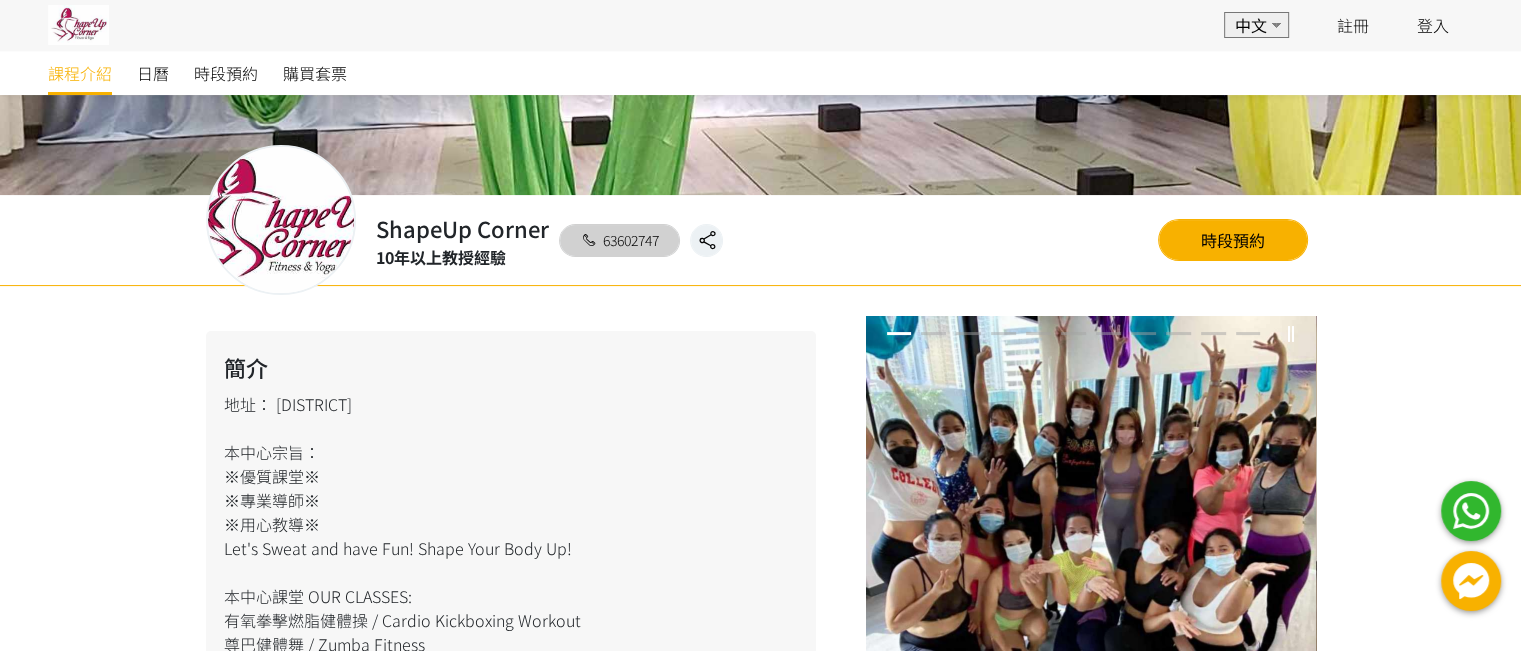 click on "63602747" at bounding box center [620, 240] 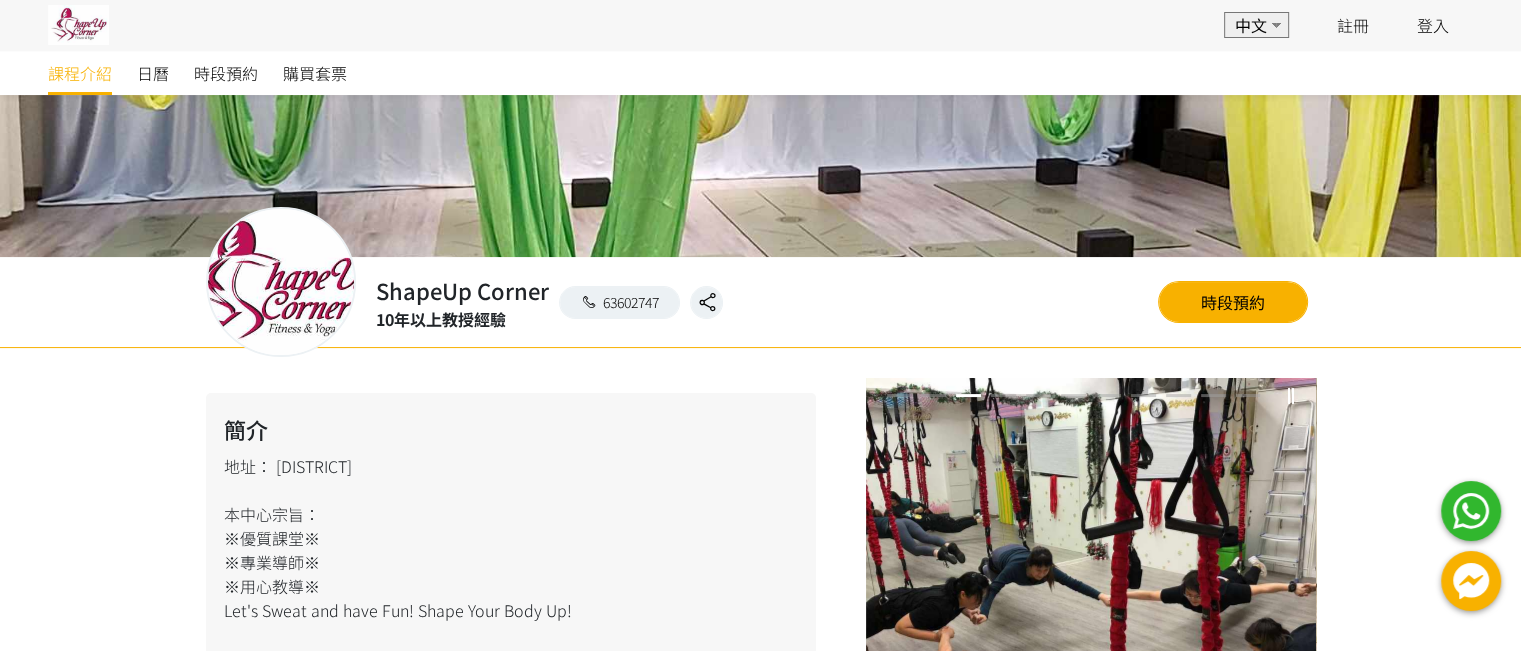 scroll, scrollTop: 200, scrollLeft: 0, axis: vertical 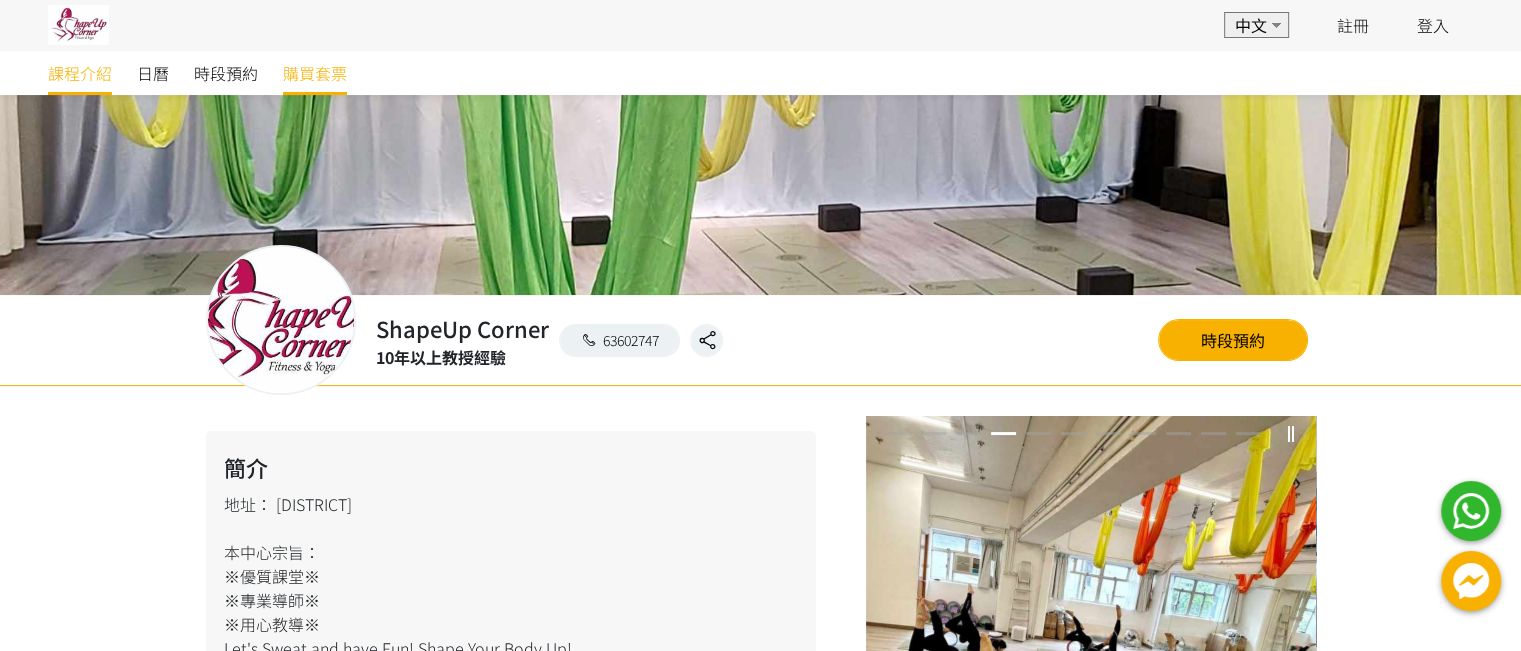 click on "購買套票" at bounding box center (315, 73) 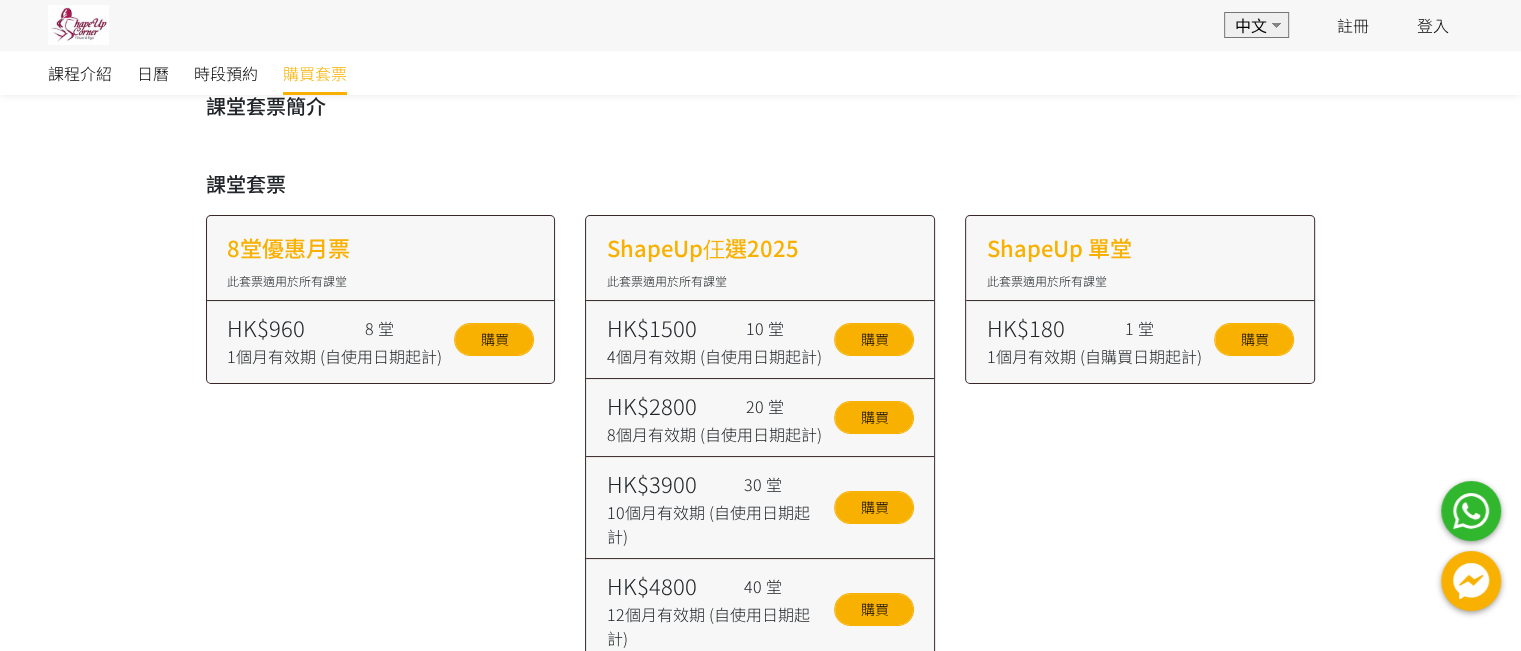 scroll, scrollTop: 0, scrollLeft: 0, axis: both 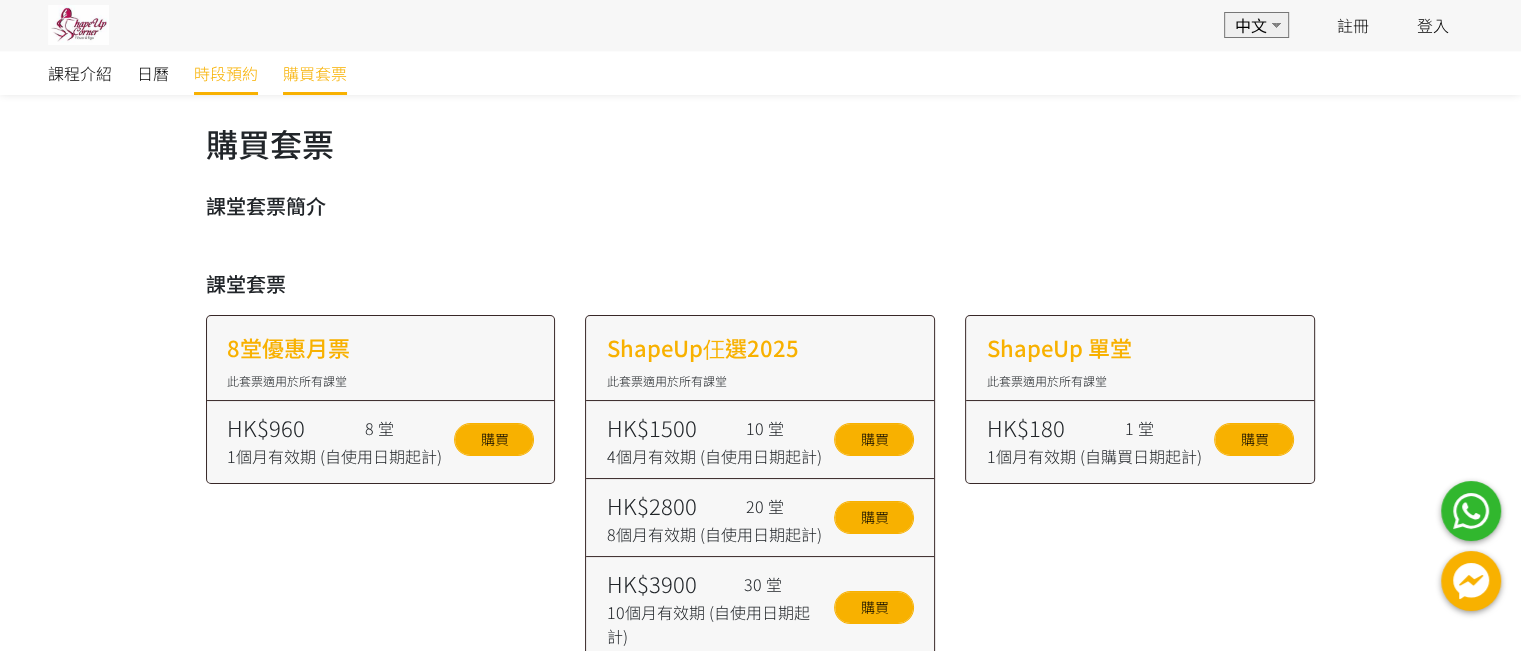 click on "時段預約" at bounding box center [226, 73] 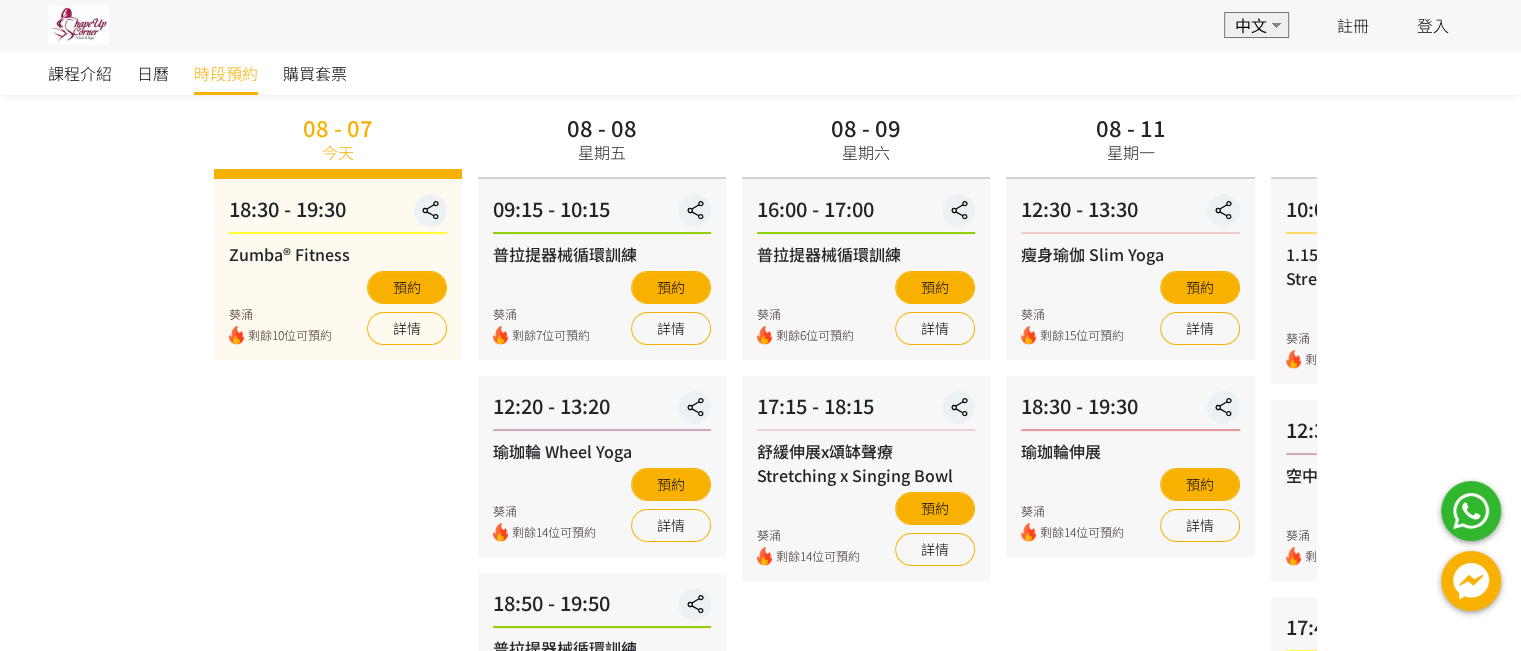 scroll, scrollTop: 0, scrollLeft: 0, axis: both 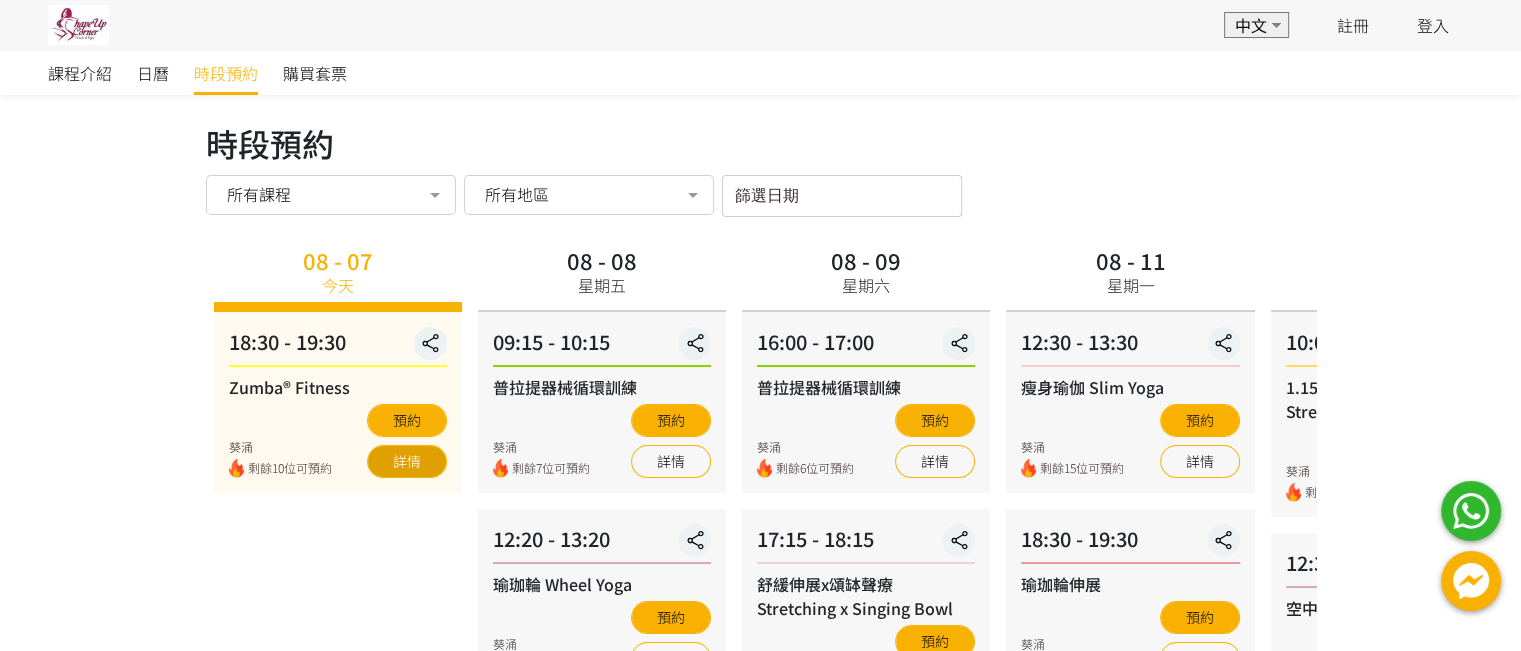 click on "詳情" at bounding box center (407, 461) 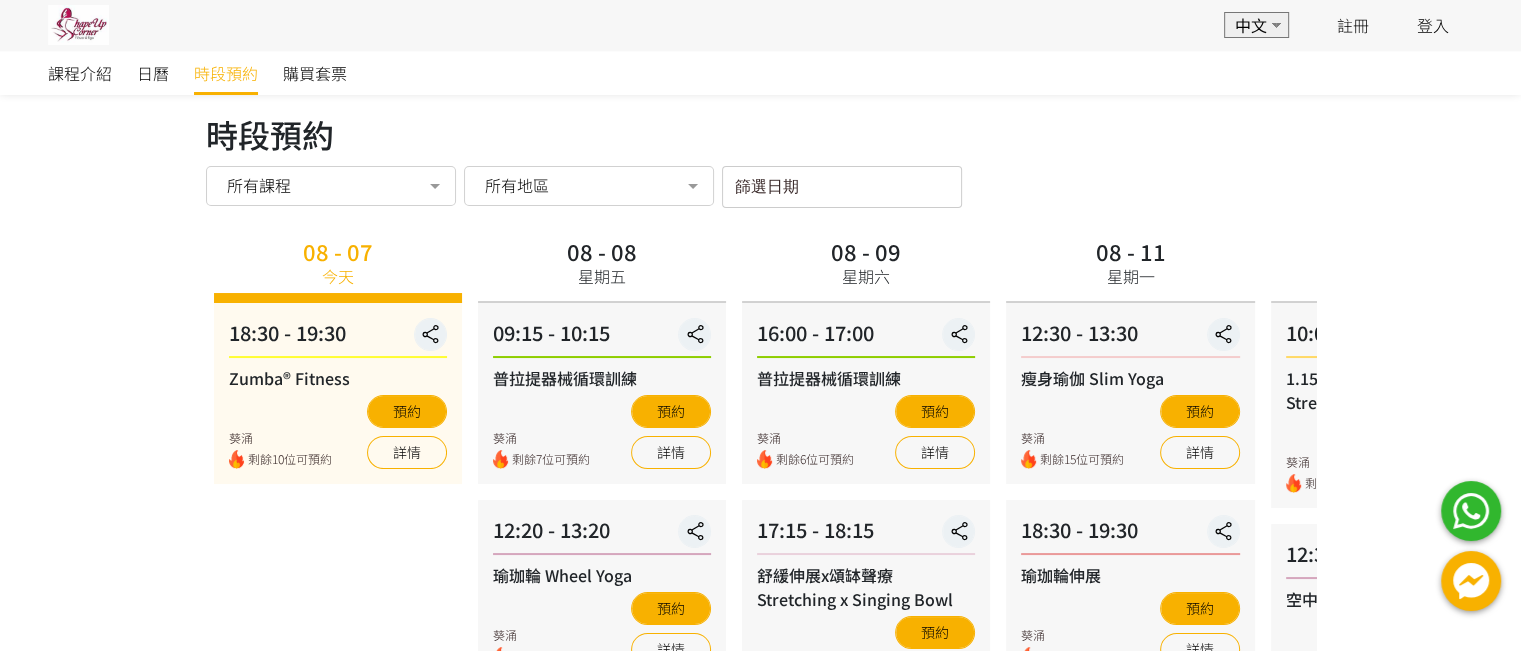 scroll, scrollTop: 0, scrollLeft: 0, axis: both 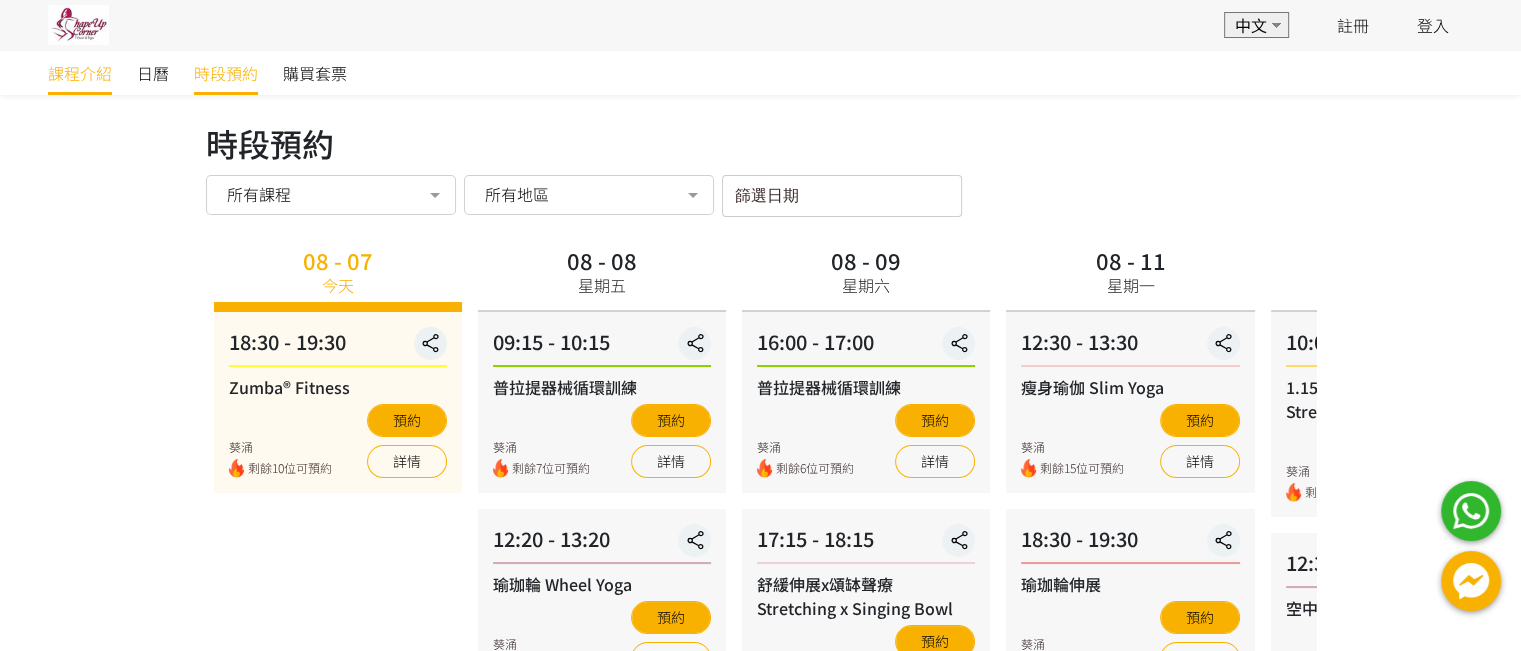 click on "課程介紹" at bounding box center [80, 73] 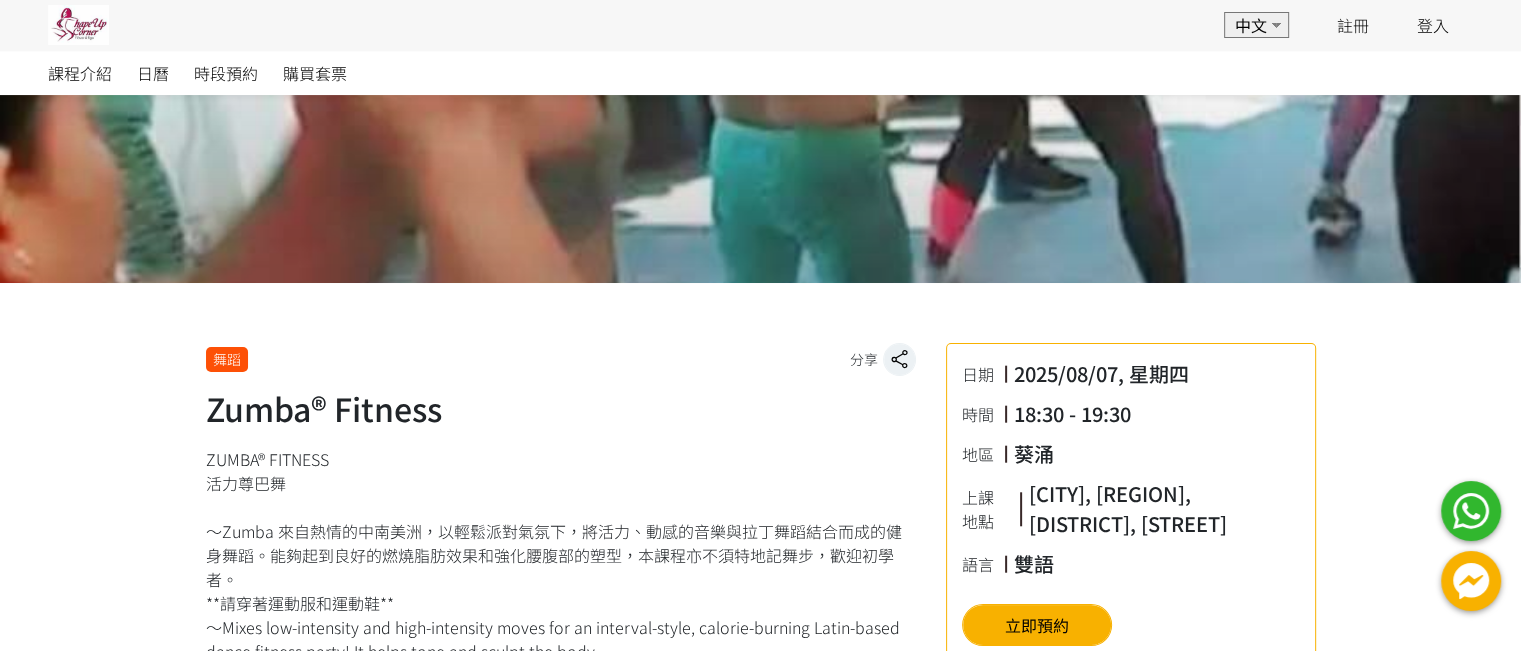 scroll, scrollTop: 315, scrollLeft: 0, axis: vertical 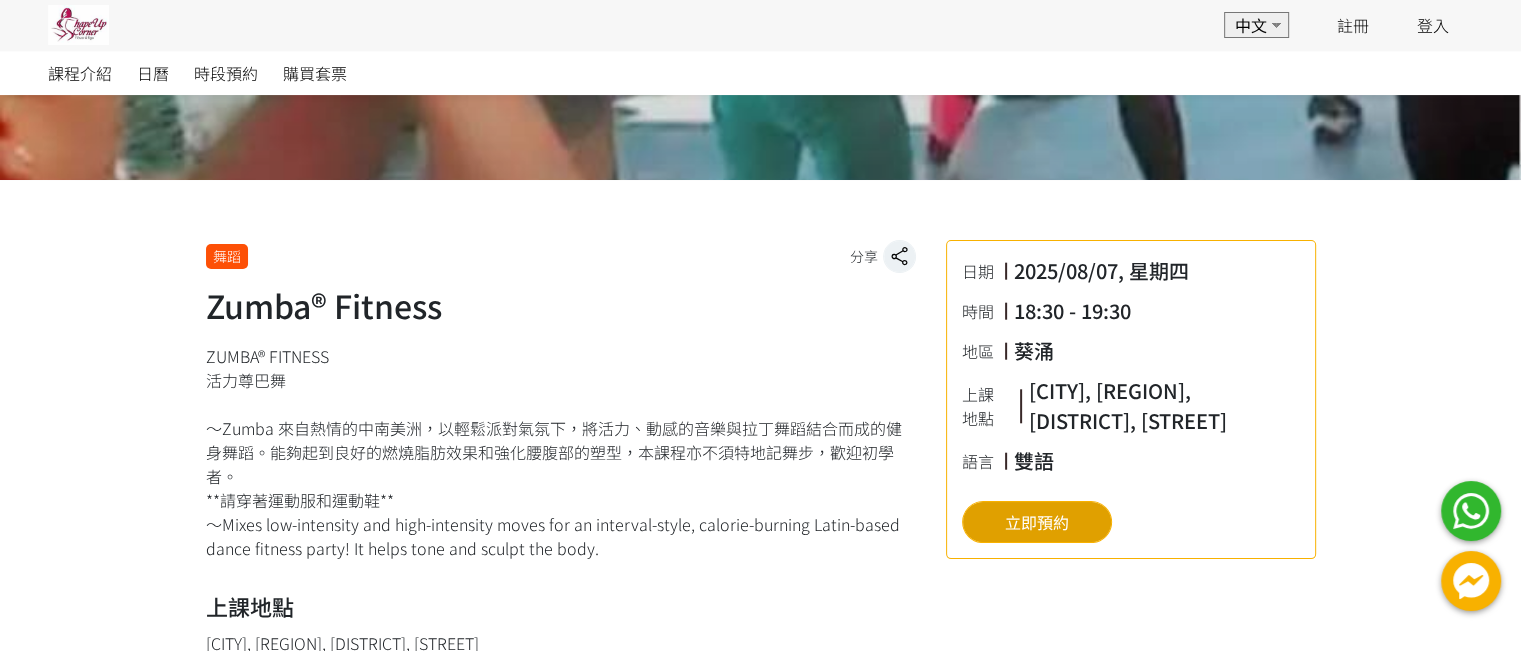 click on "立即預約" at bounding box center (1037, 522) 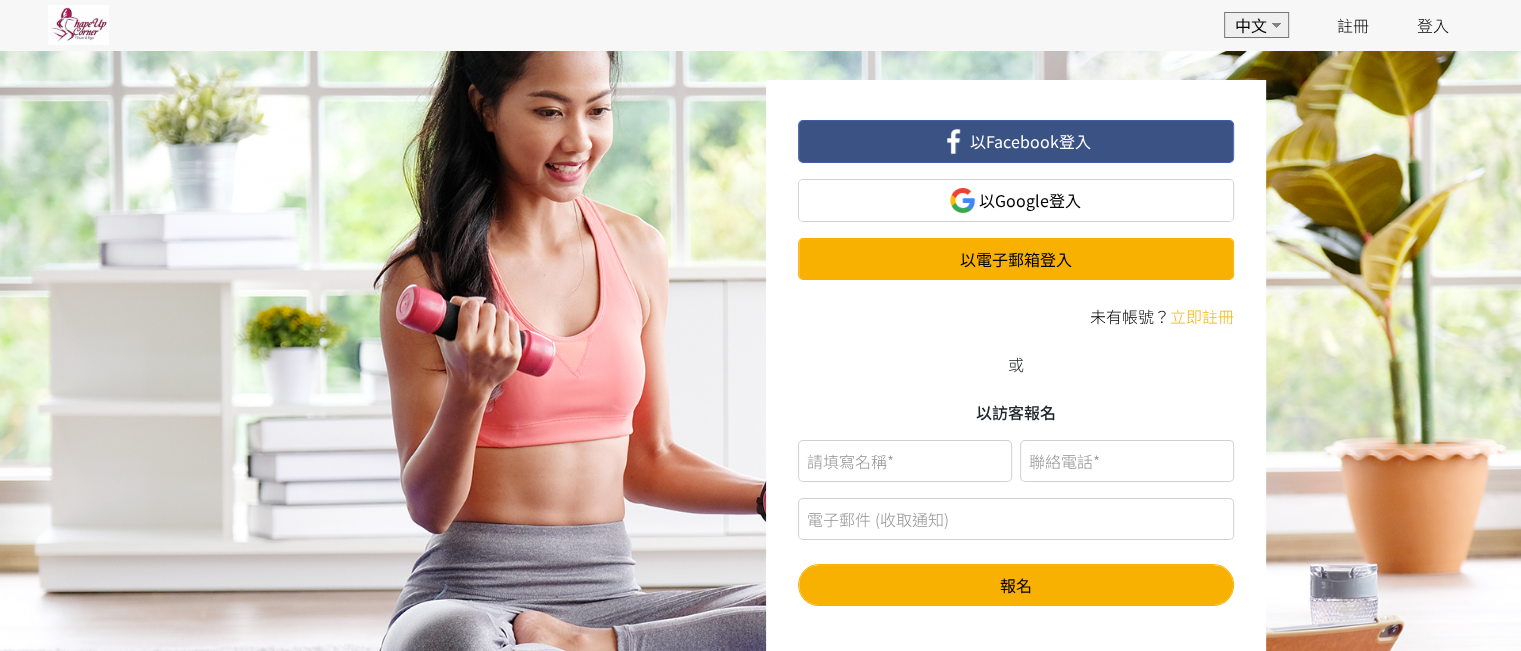 scroll, scrollTop: 0, scrollLeft: 0, axis: both 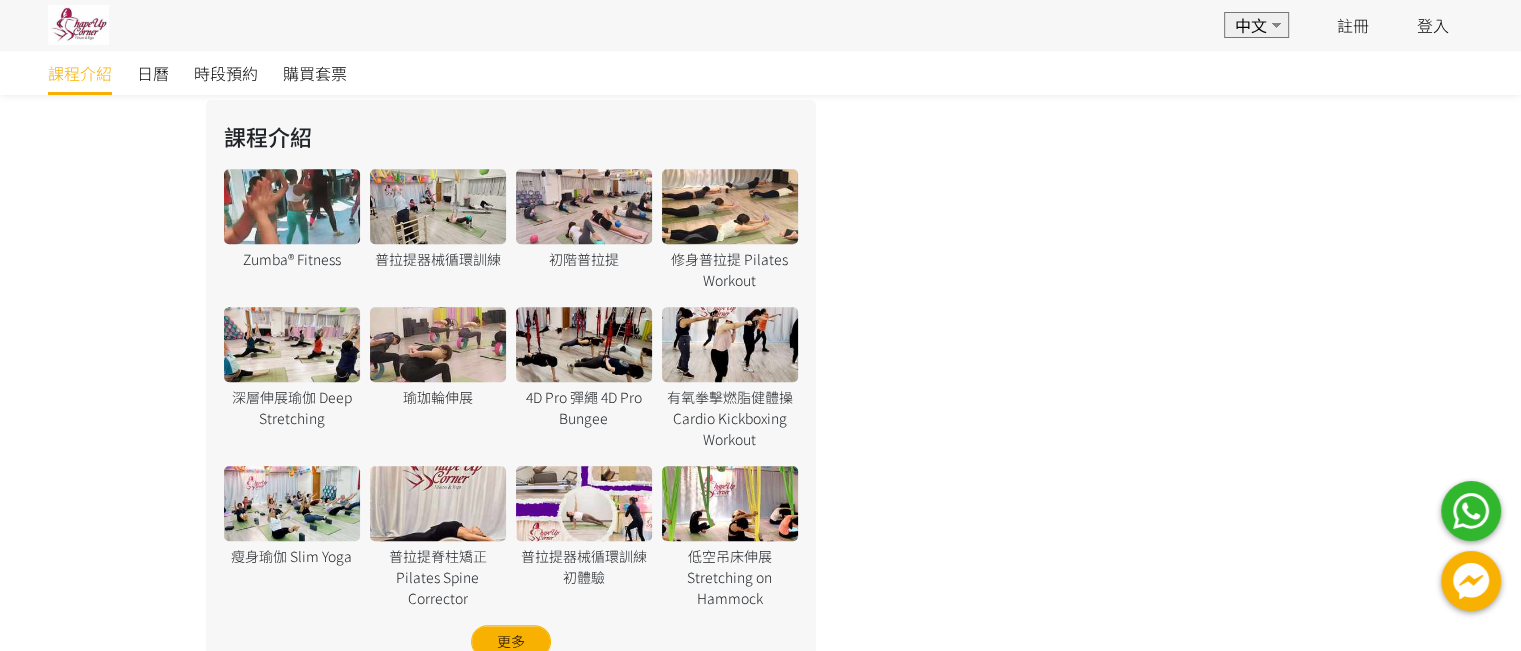 click at bounding box center [584, 206] 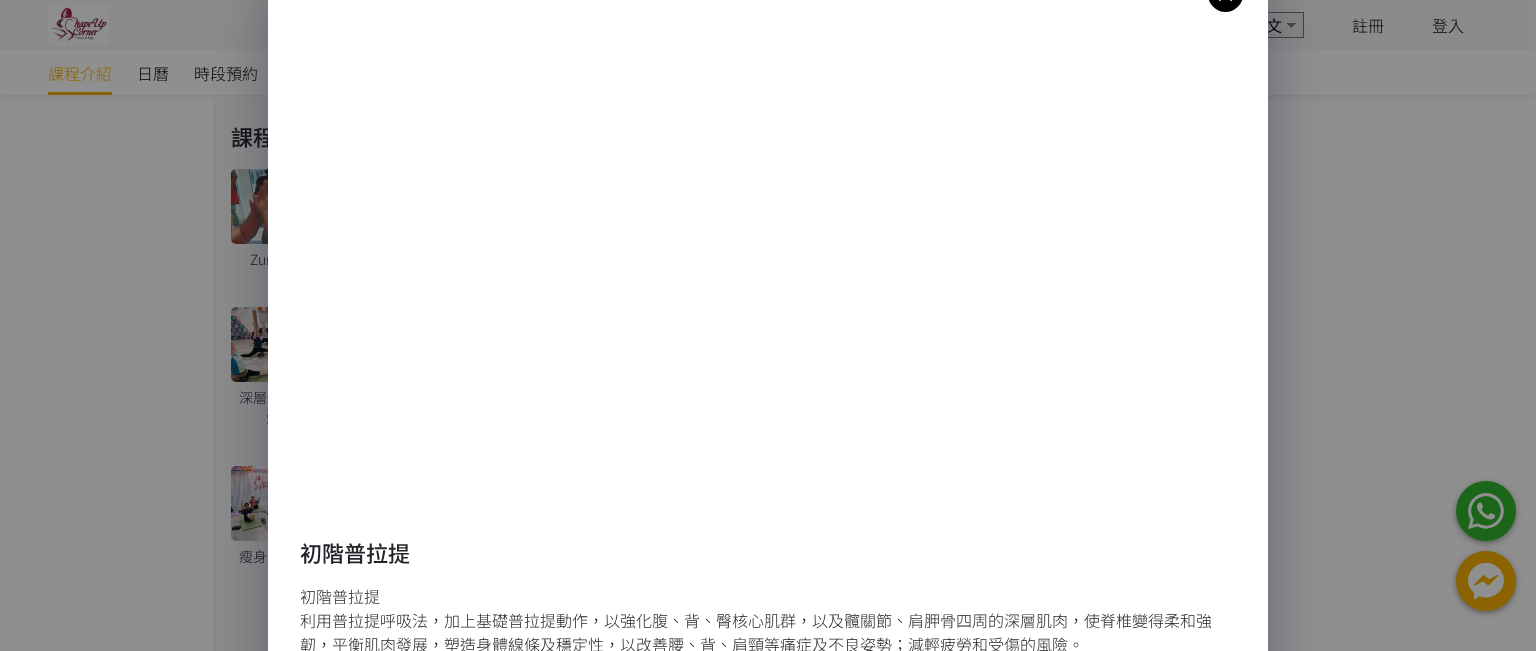 scroll, scrollTop: 0, scrollLeft: 0, axis: both 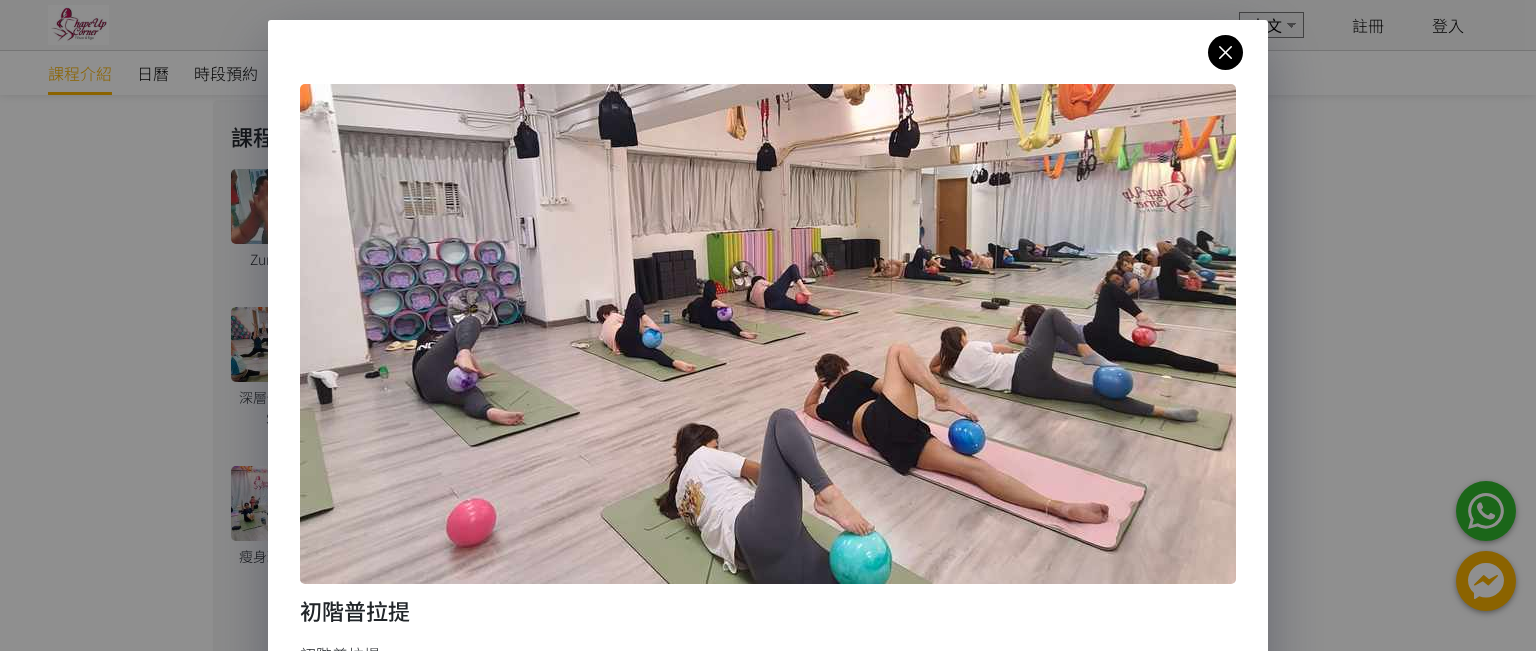 click at bounding box center (1225, 52) 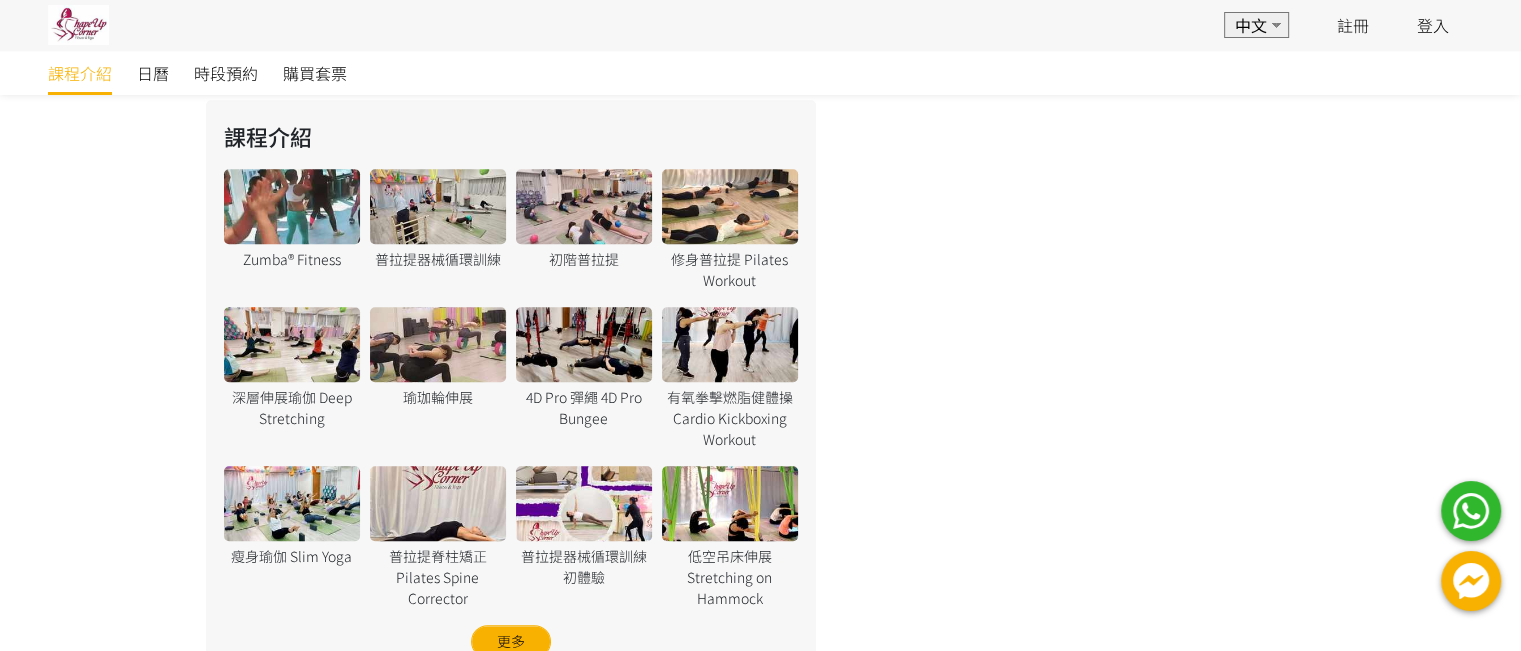 click at bounding box center [292, 206] 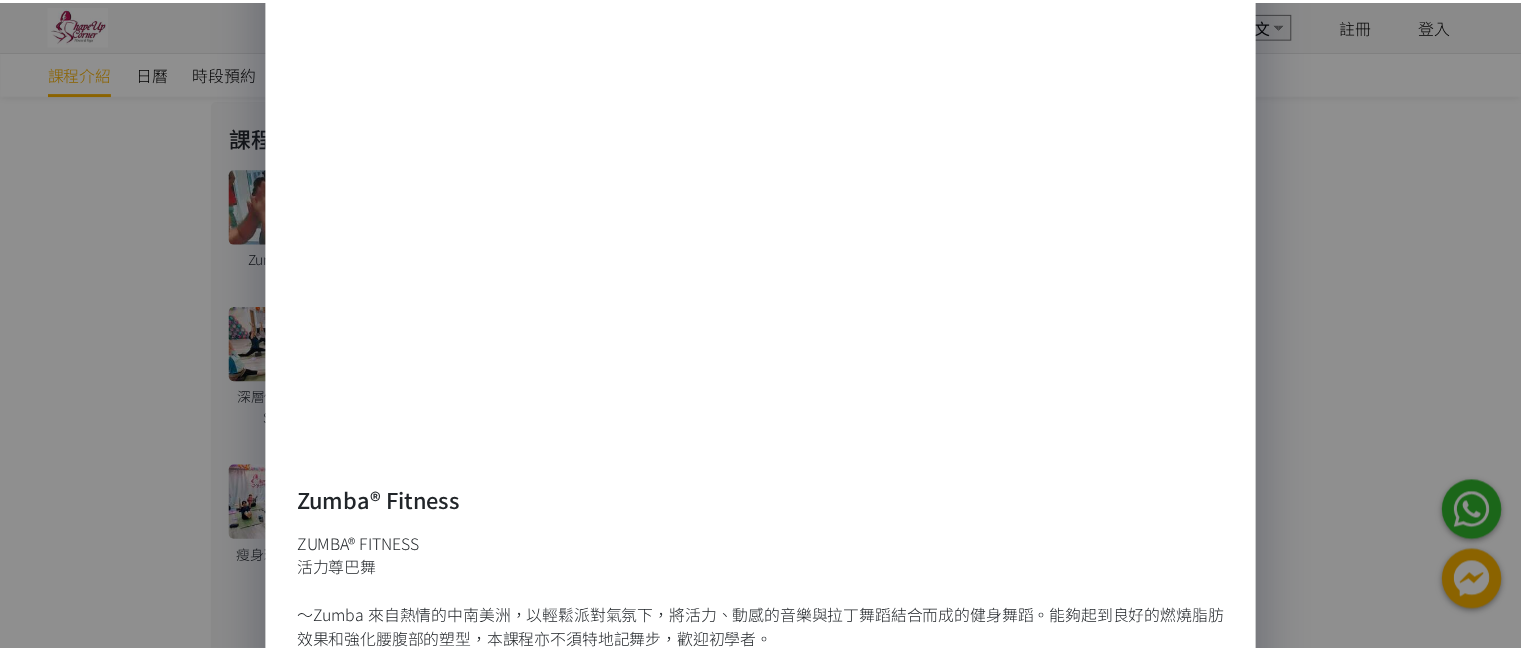 scroll, scrollTop: 0, scrollLeft: 0, axis: both 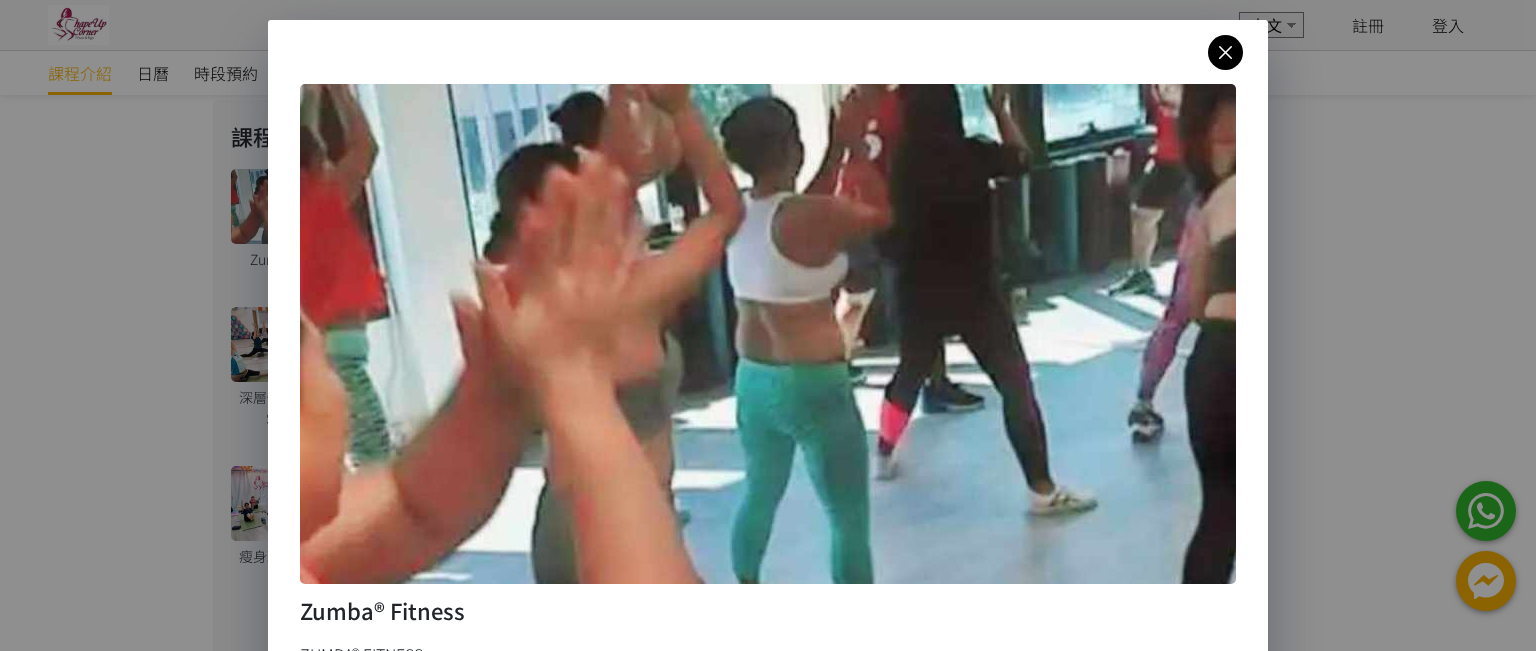 click at bounding box center [1225, 52] 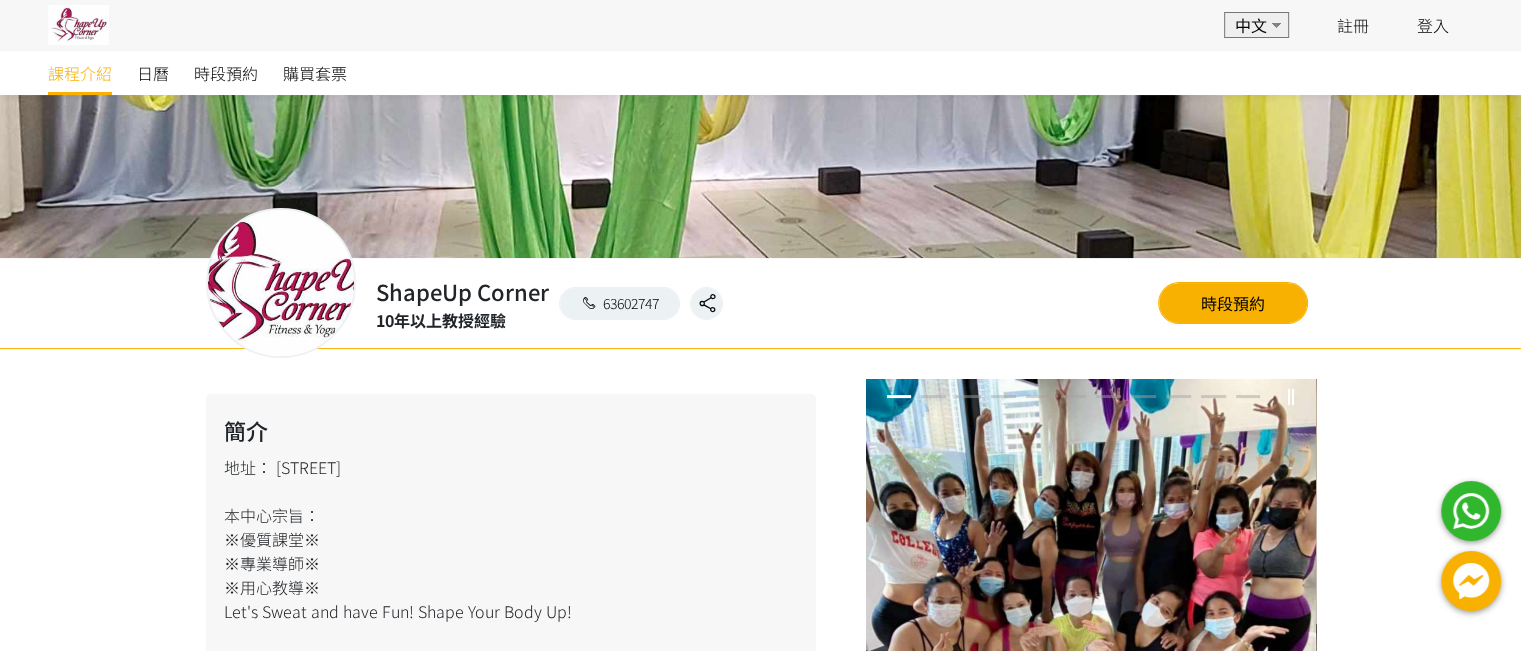 scroll, scrollTop: 300, scrollLeft: 0, axis: vertical 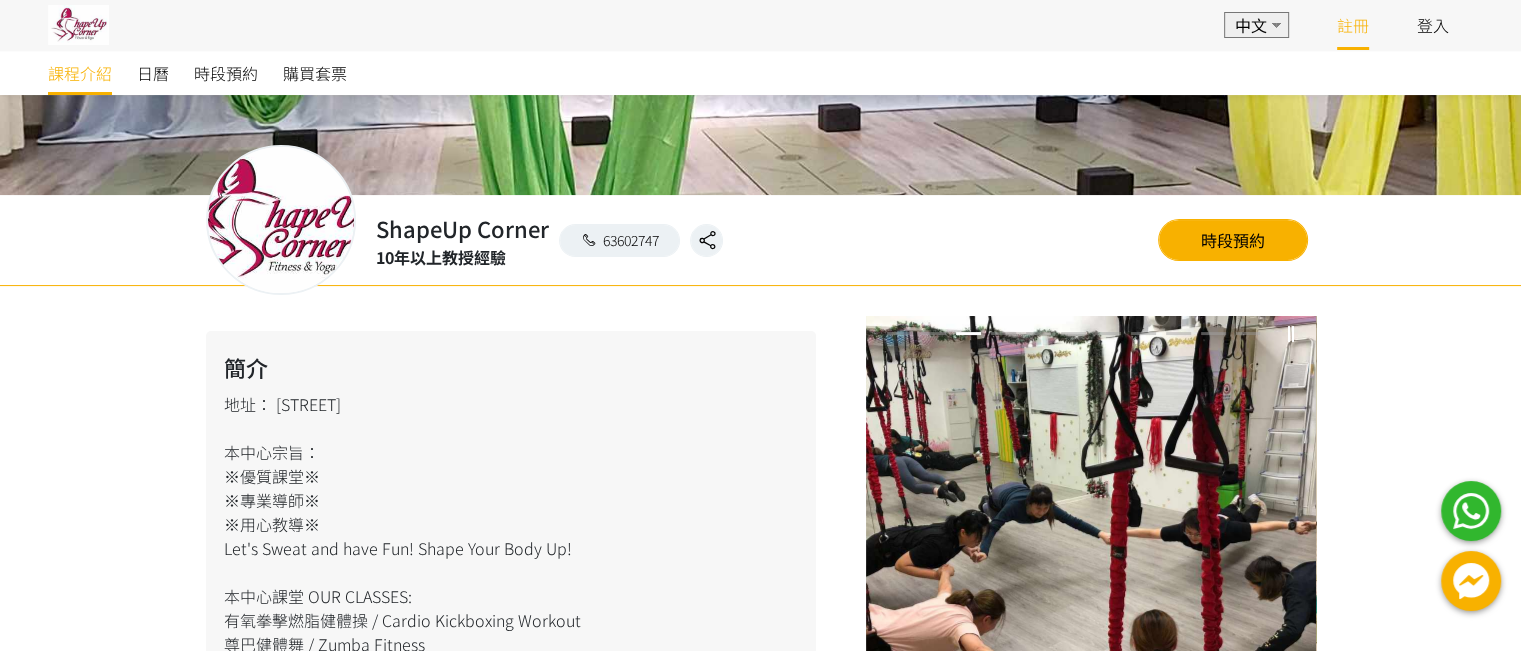 click on "註冊" at bounding box center (1353, 25) 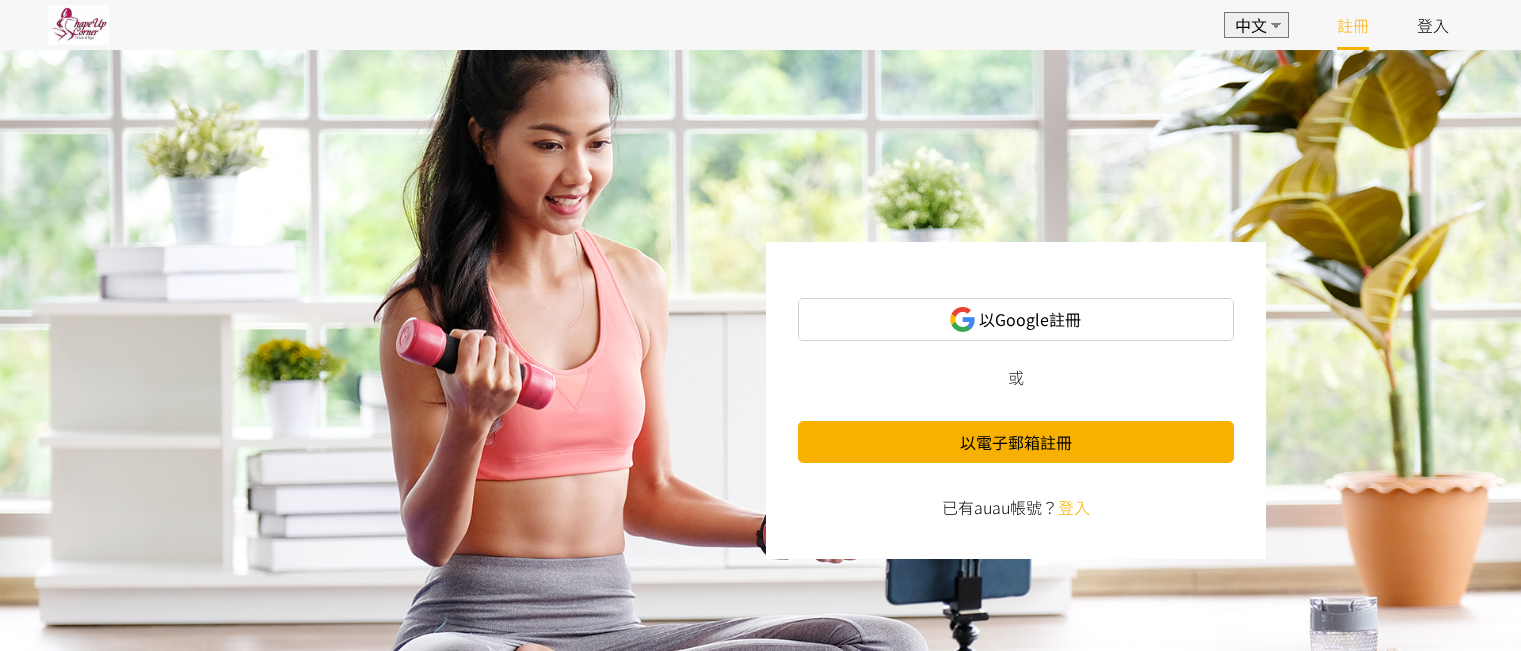 scroll, scrollTop: 0, scrollLeft: 0, axis: both 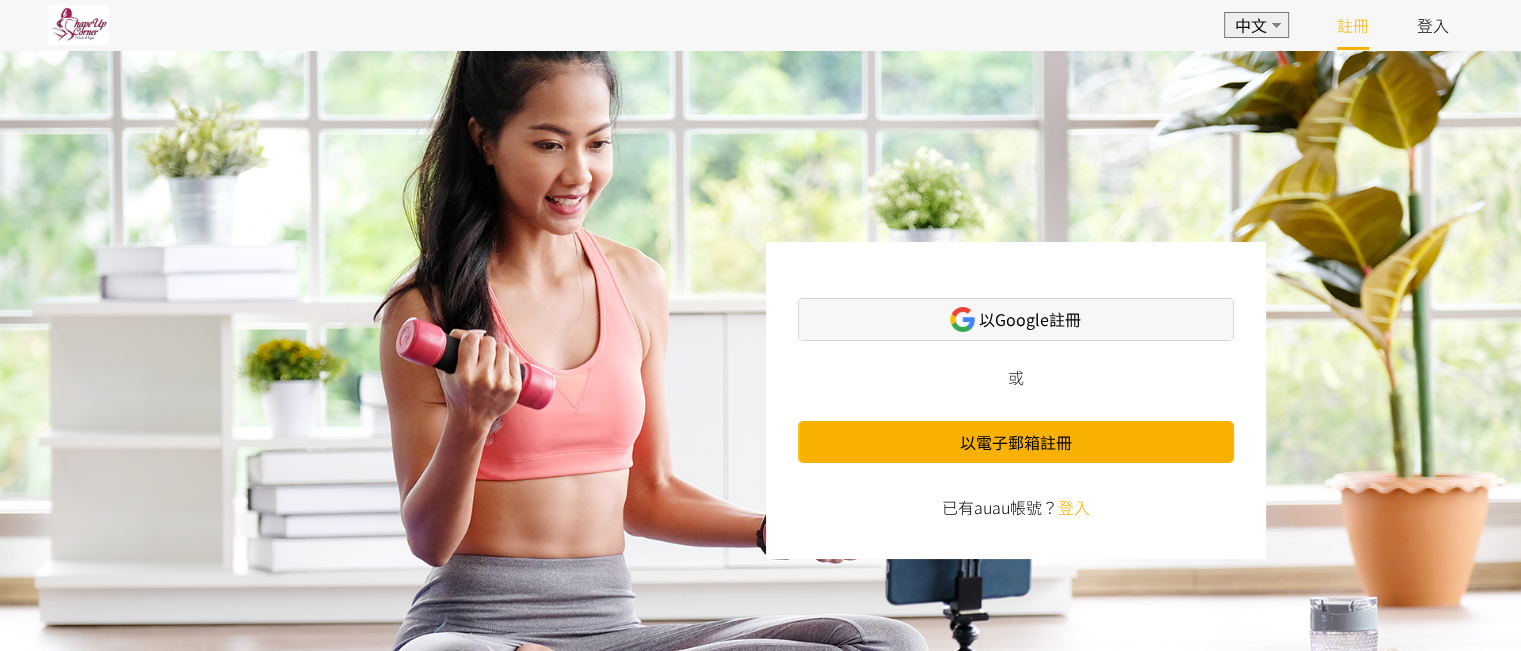 click on "以Google註冊" at bounding box center (1030, 319) 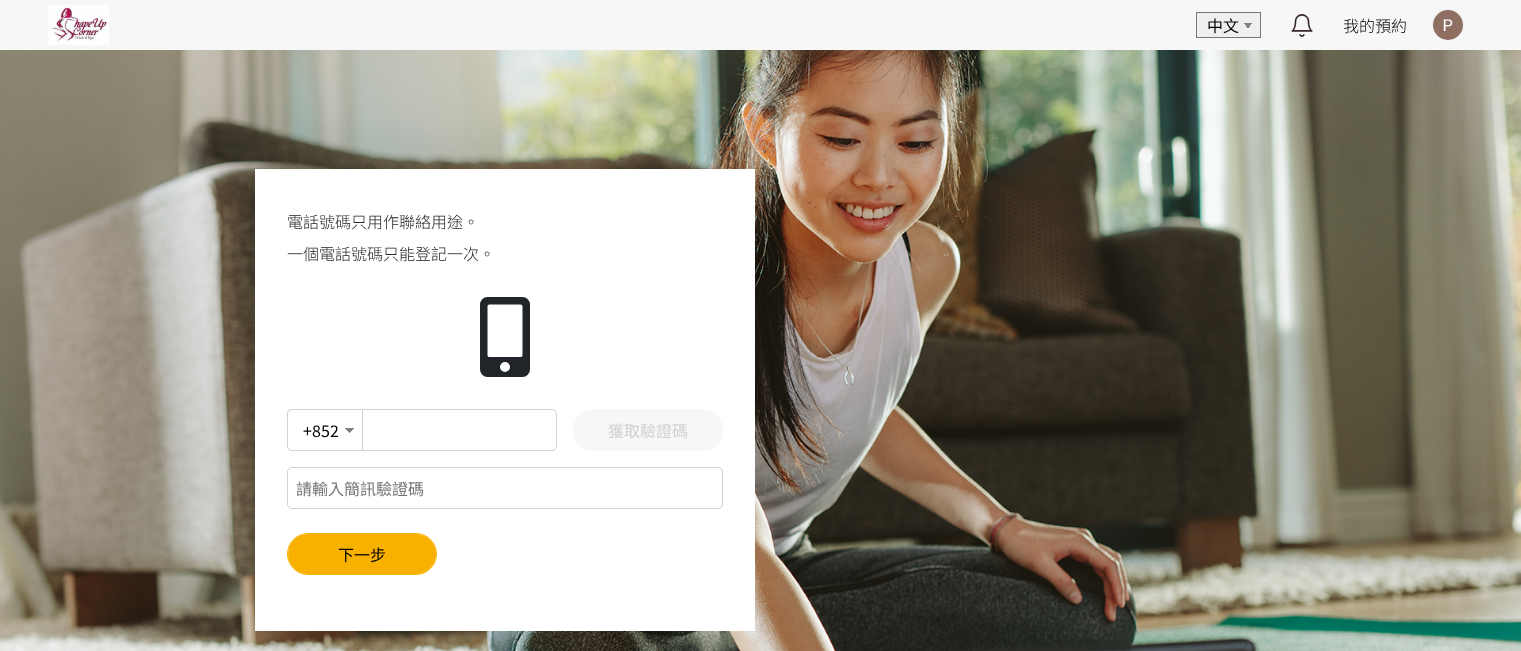 scroll, scrollTop: 0, scrollLeft: 0, axis: both 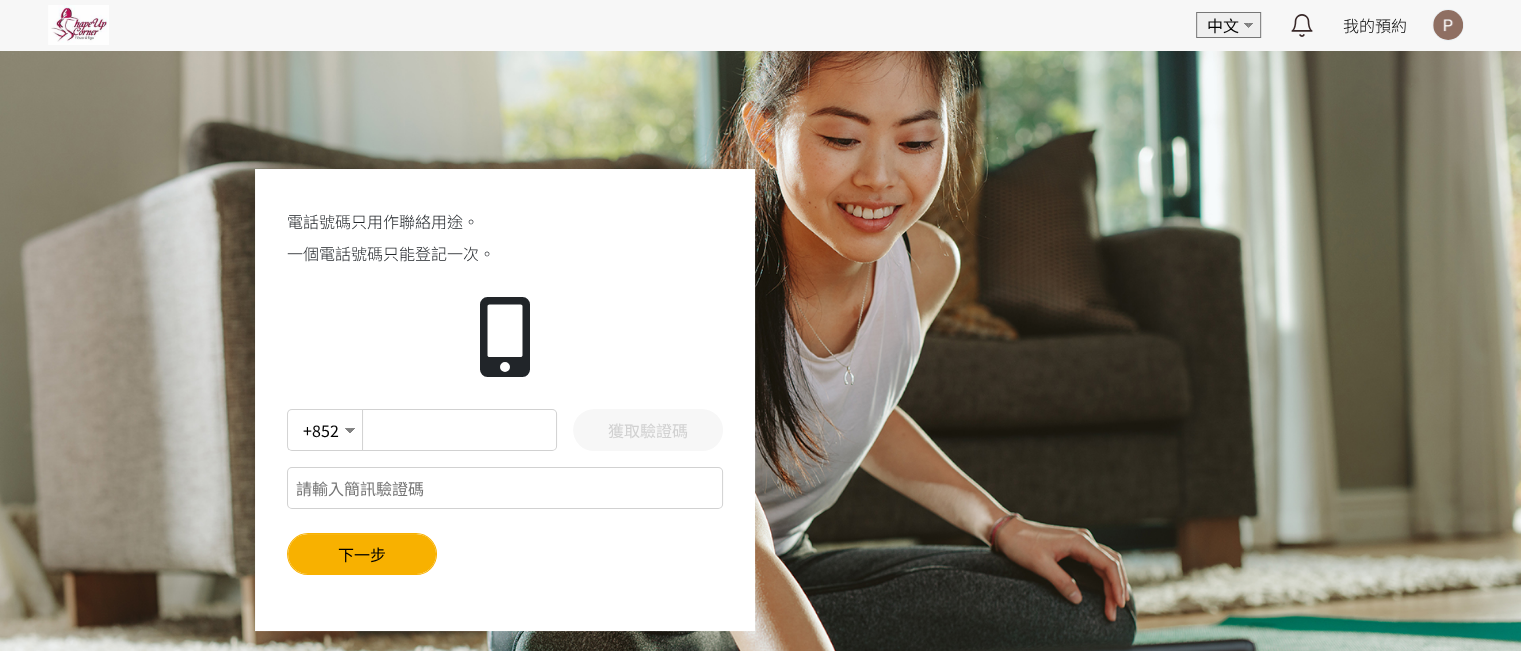 click at bounding box center (460, 430) 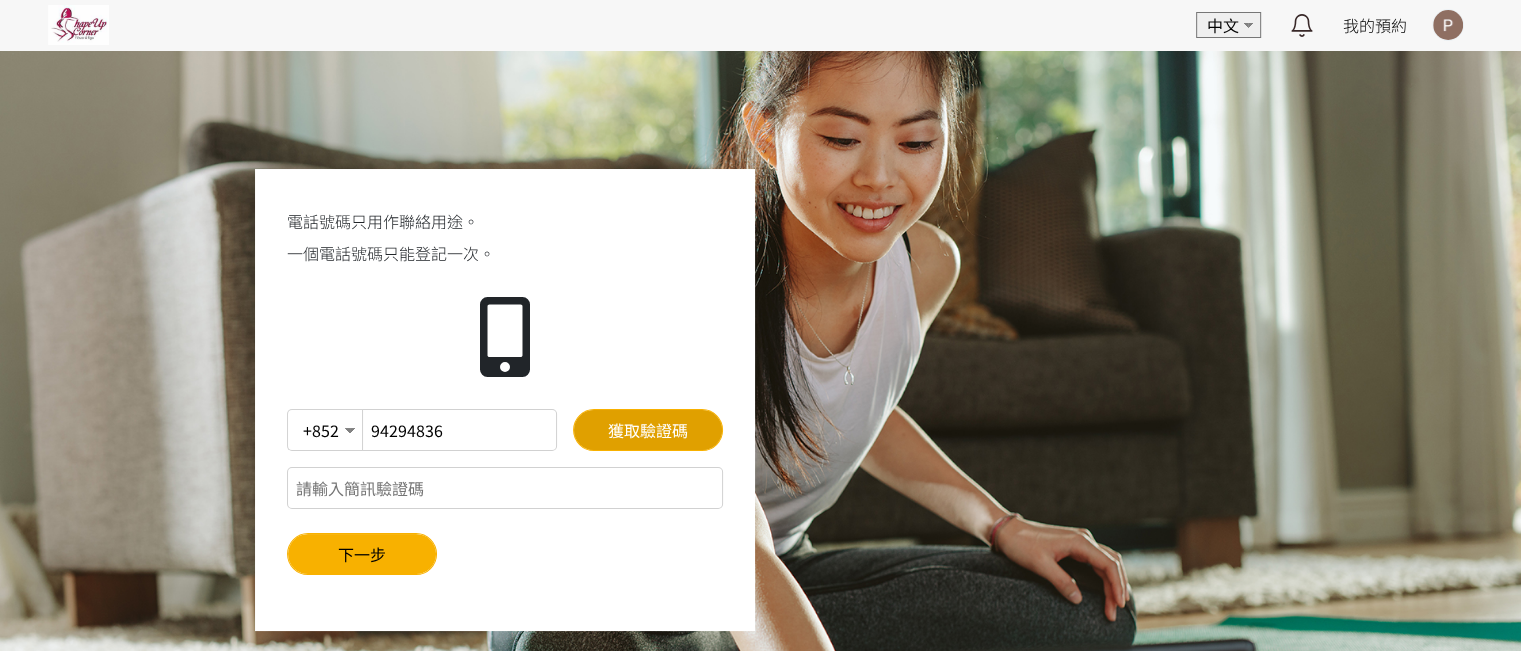 type on "94294836" 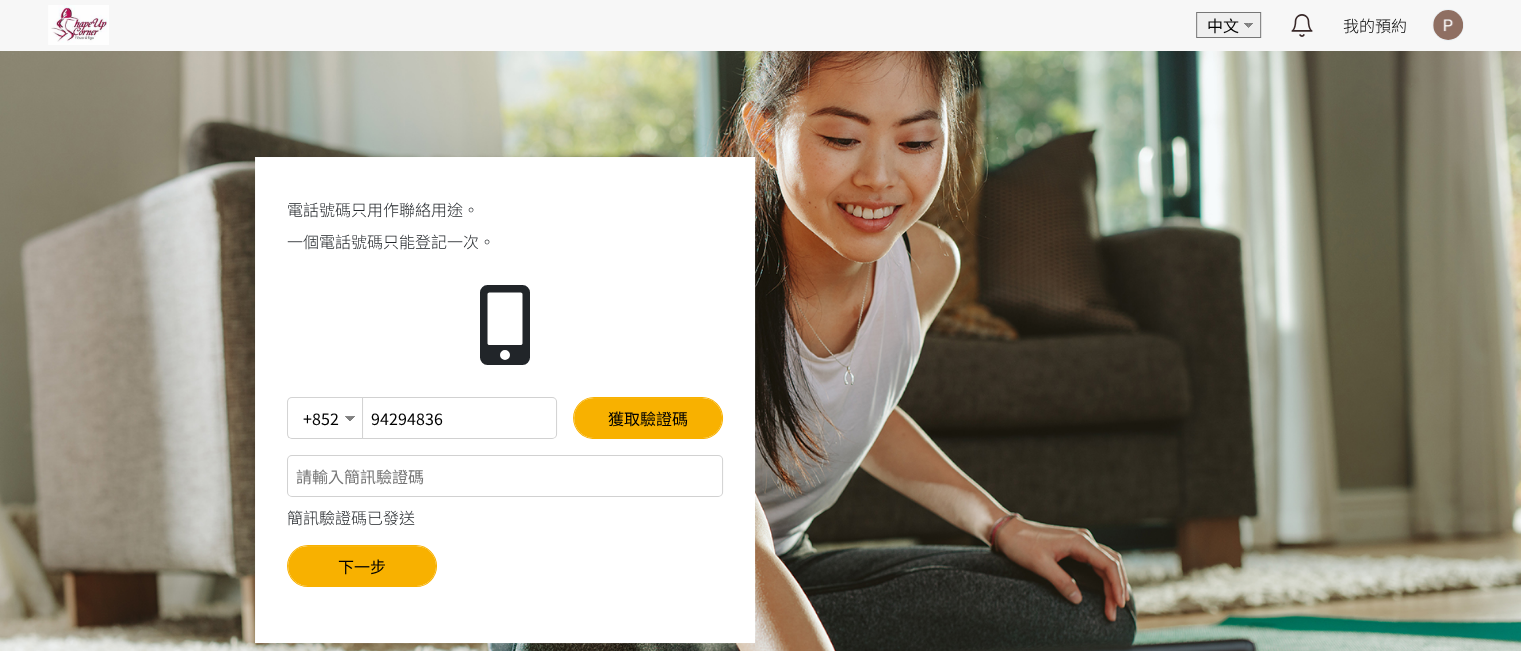 click at bounding box center (505, 476) 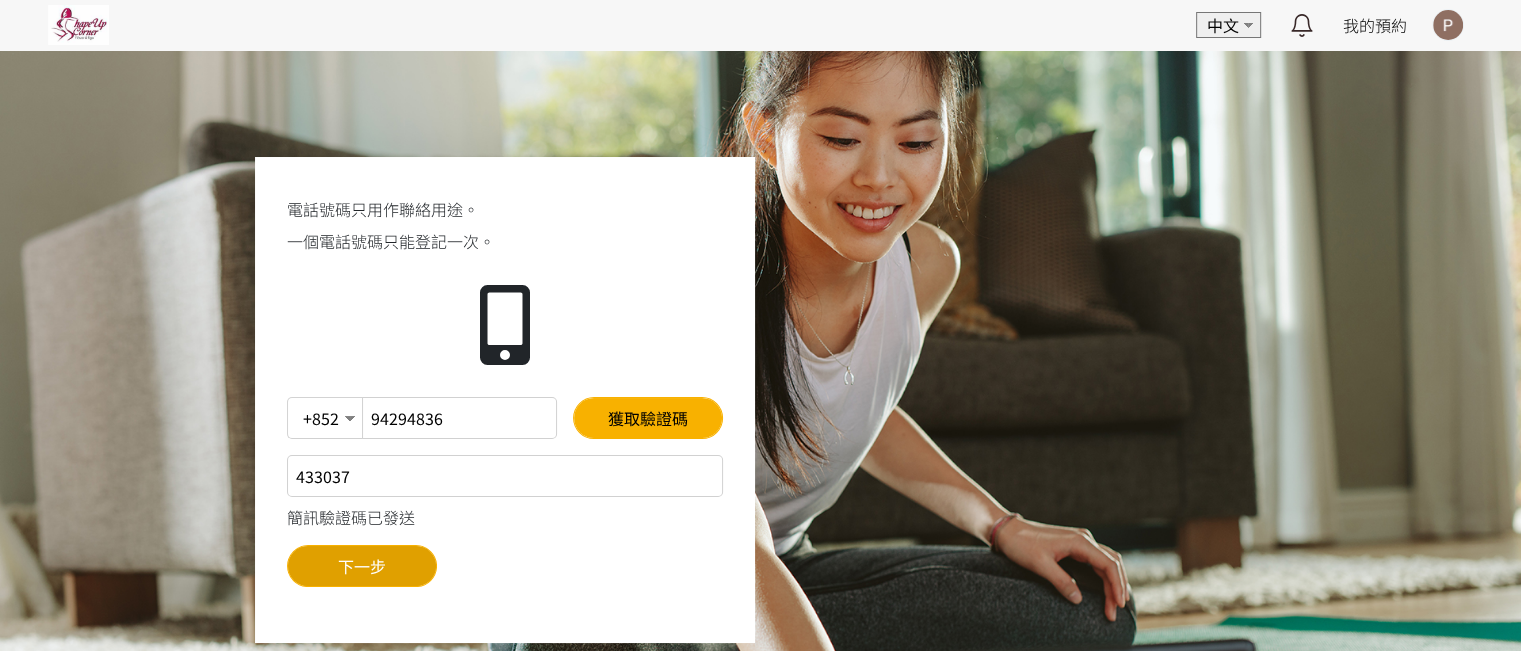 type on "433037" 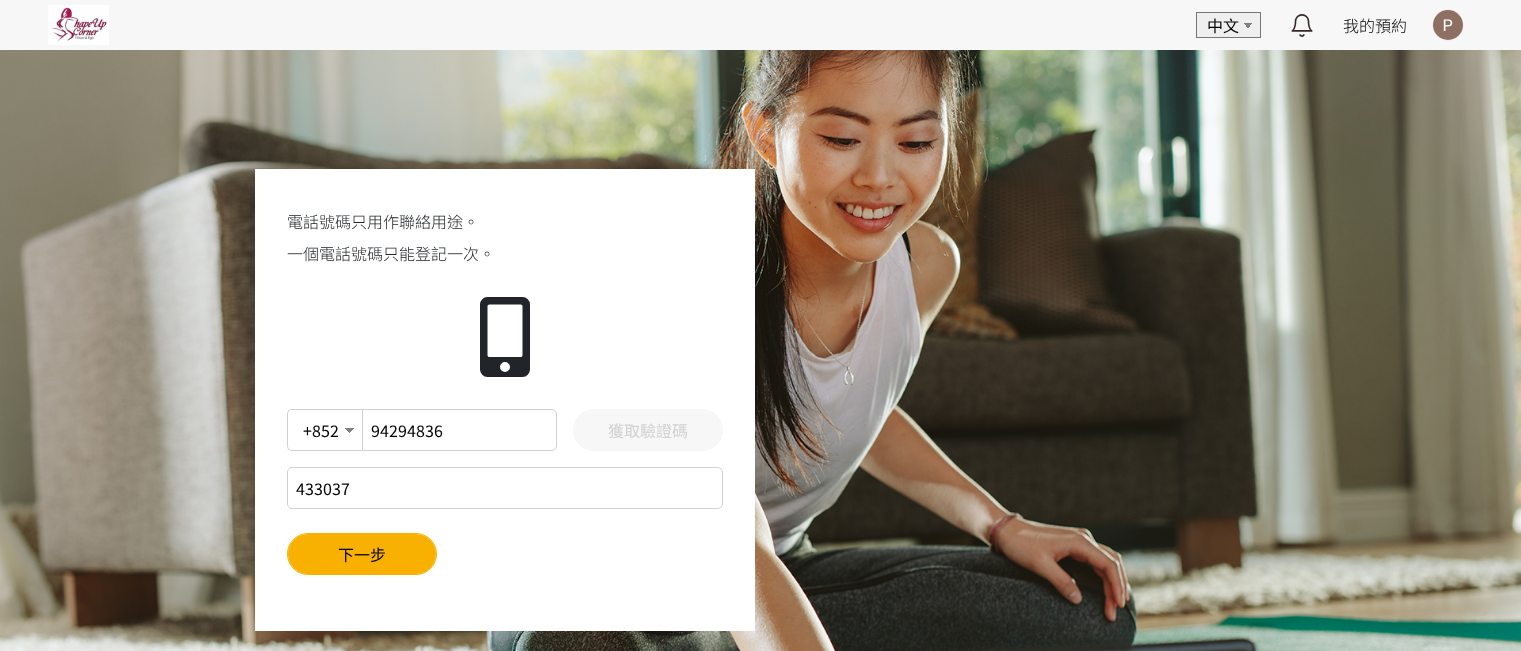 scroll, scrollTop: 0, scrollLeft: 0, axis: both 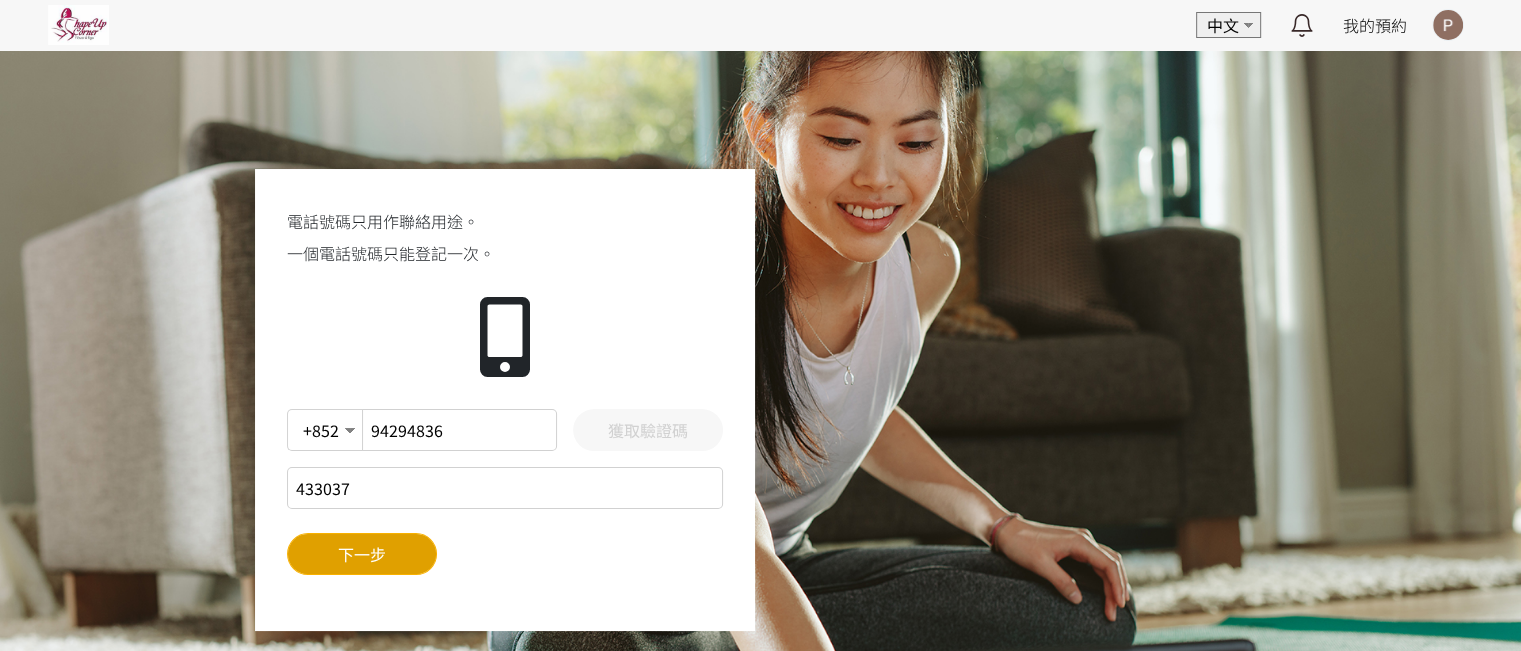 click on "下一步" at bounding box center (362, 554) 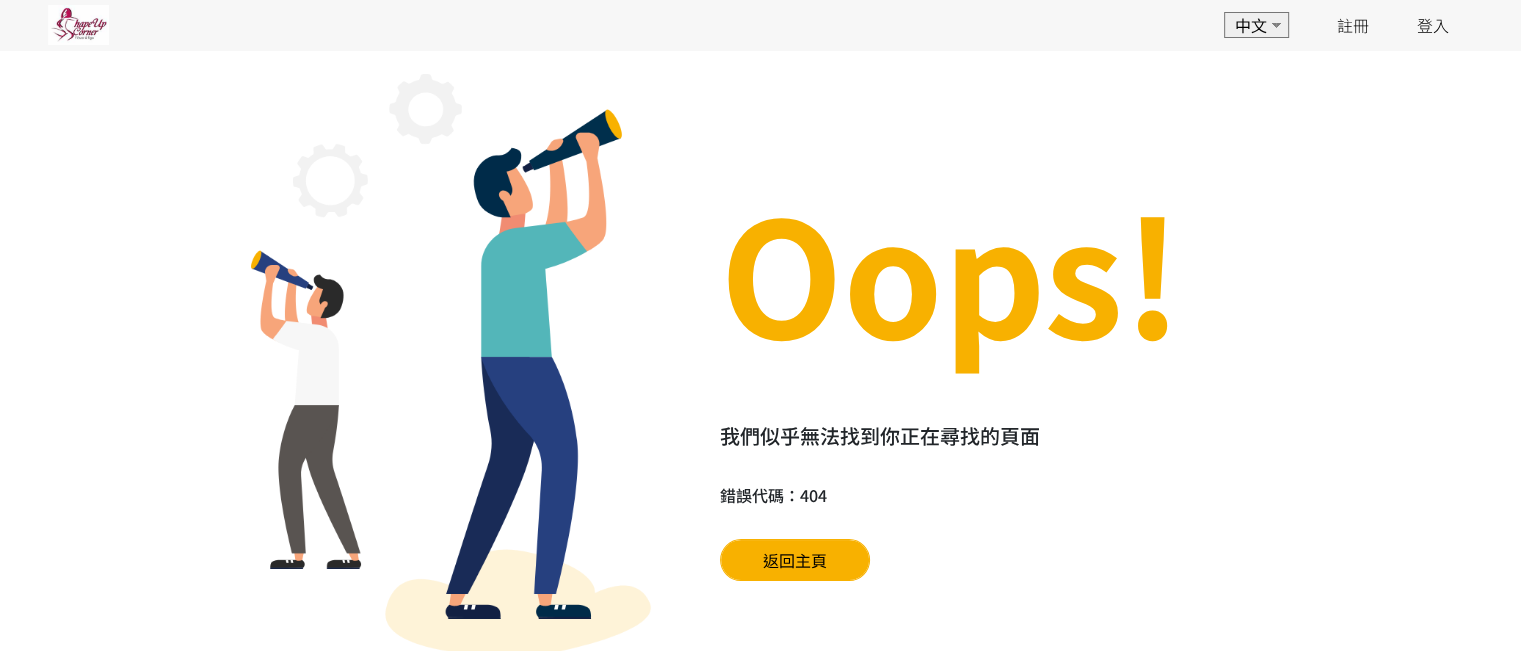 scroll, scrollTop: 0, scrollLeft: 0, axis: both 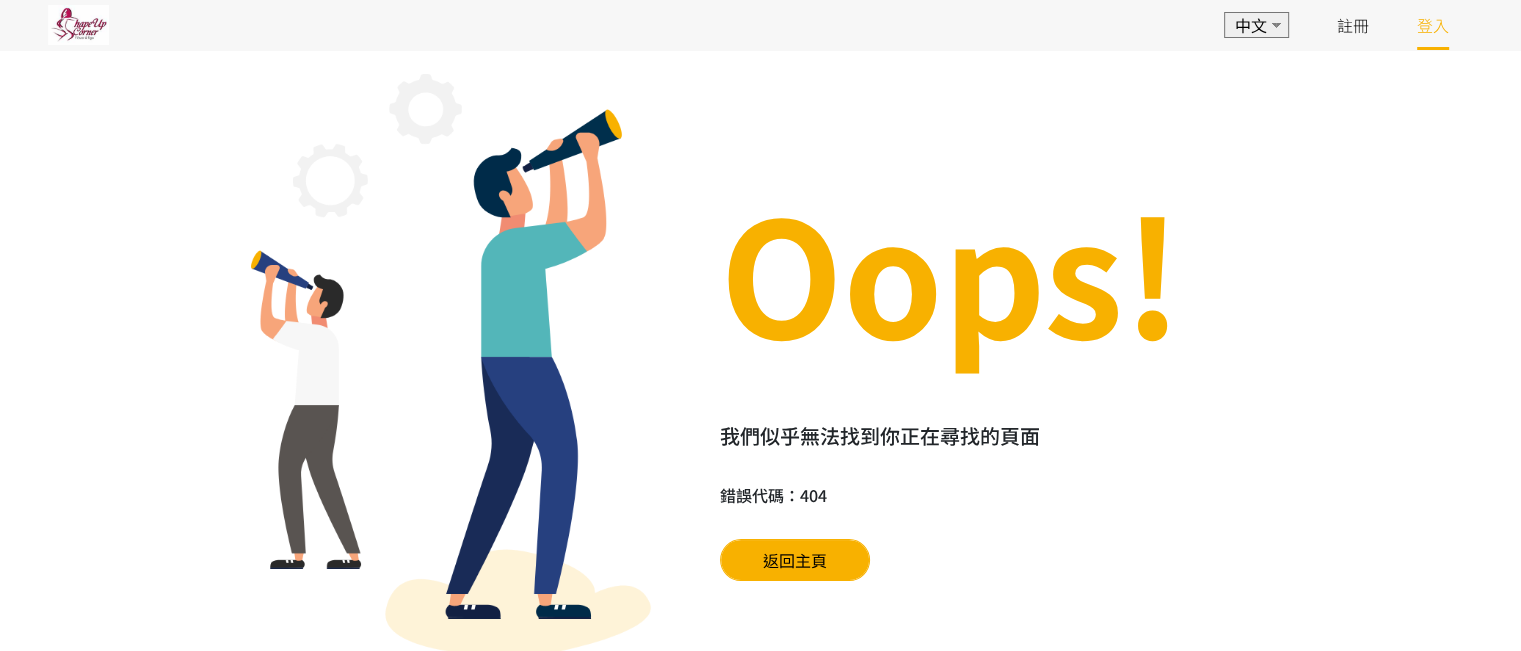 click on "登入" at bounding box center [1433, 25] 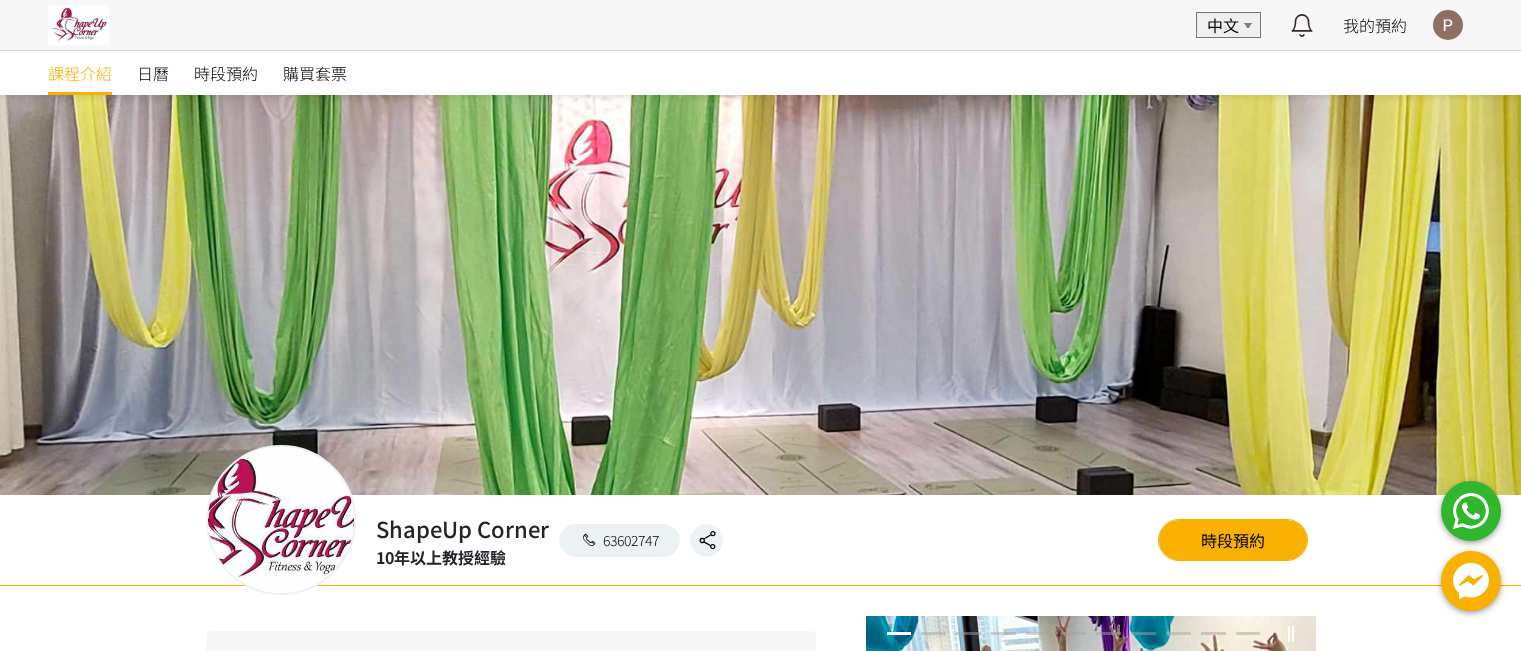 scroll, scrollTop: 0, scrollLeft: 0, axis: both 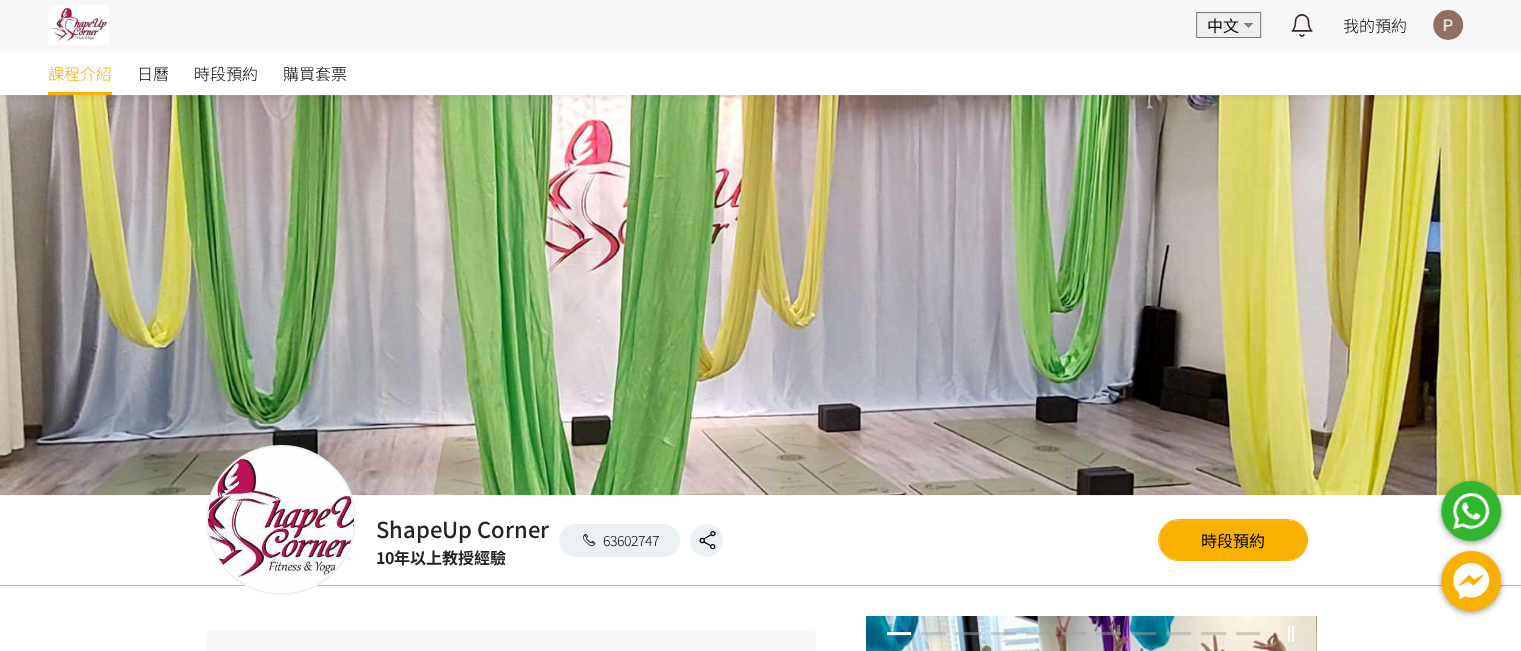 click at bounding box center [1448, 25] 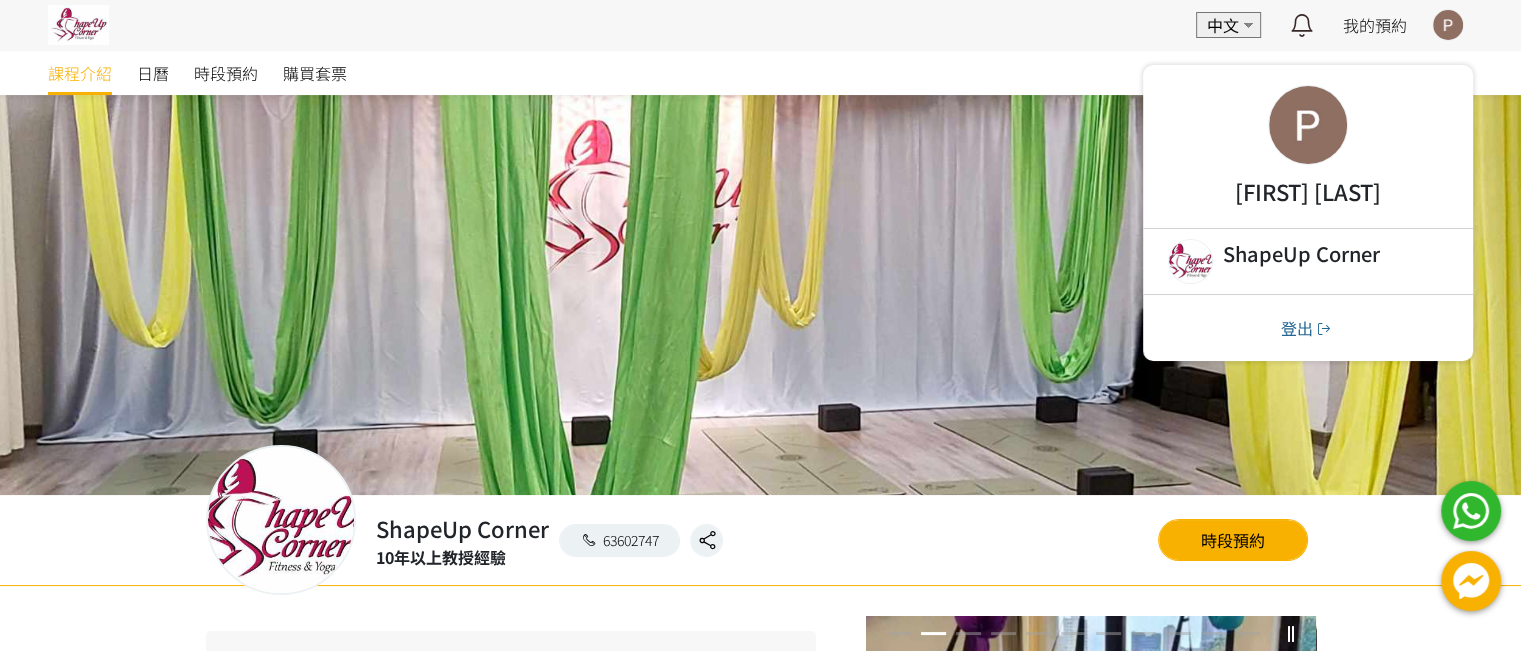 click on "EN 中文       最新通知
沒有最新通知
全部通知   我的預約     已確認預約   查看全部
你目前沒有相關的預約
等候清單   查看全部
你目前沒有相關的預約
過去記錄       Patsy Ng     ShapeUp Corner
登出" at bounding box center [760, 25] 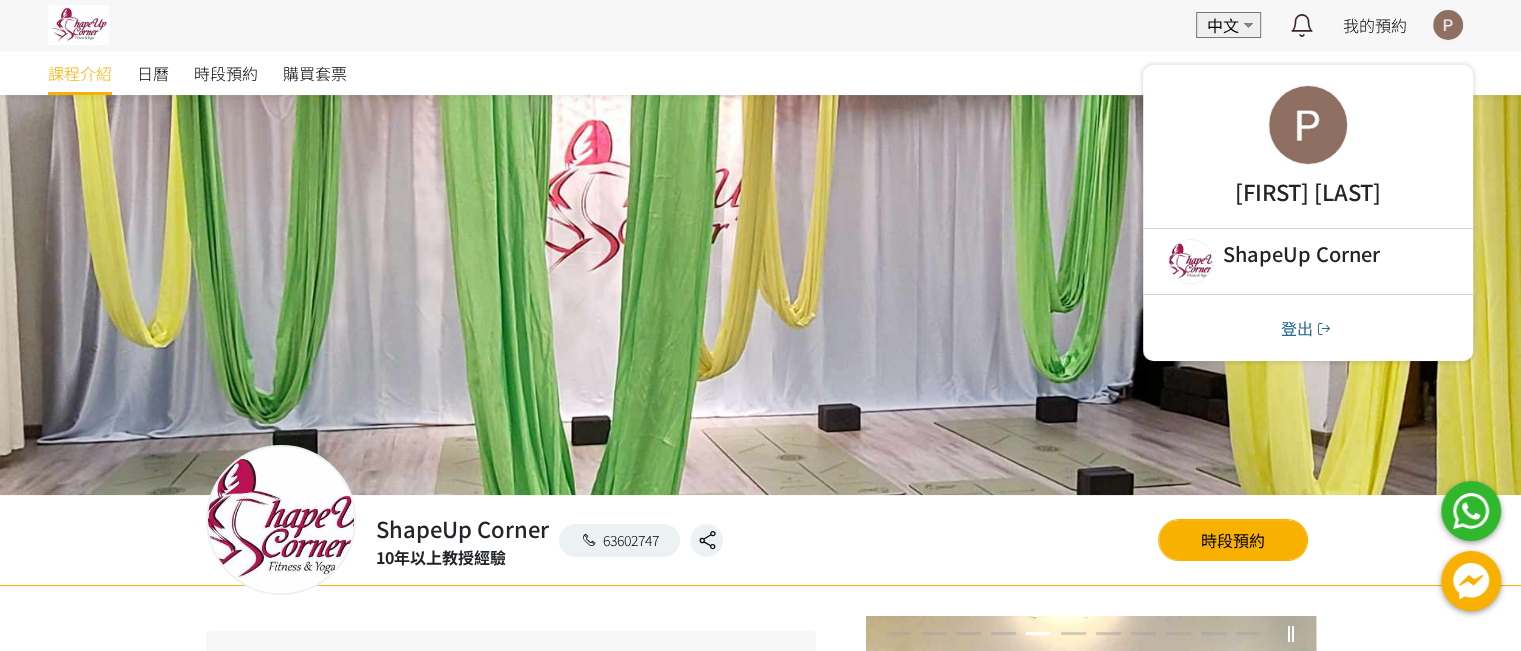 click on "EN 中文       最新通知
沒有最新通知
全部通知   我的預約     已確認預約   查看全部
你目前沒有相關的預約
等候清單   查看全部
你目前沒有相關的預約
過去記錄       Patsy Ng     ShapeUp Corner
登出" at bounding box center (760, 25) 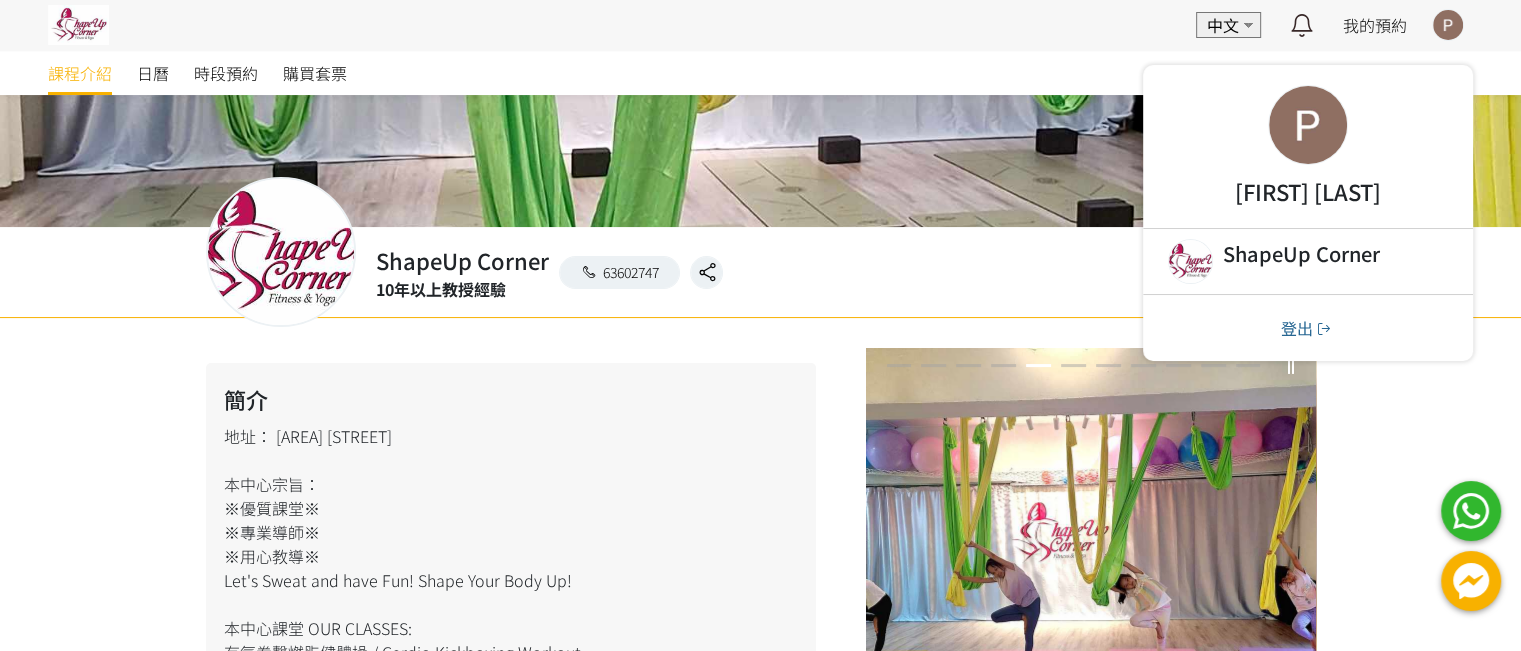 scroll, scrollTop: 300, scrollLeft: 0, axis: vertical 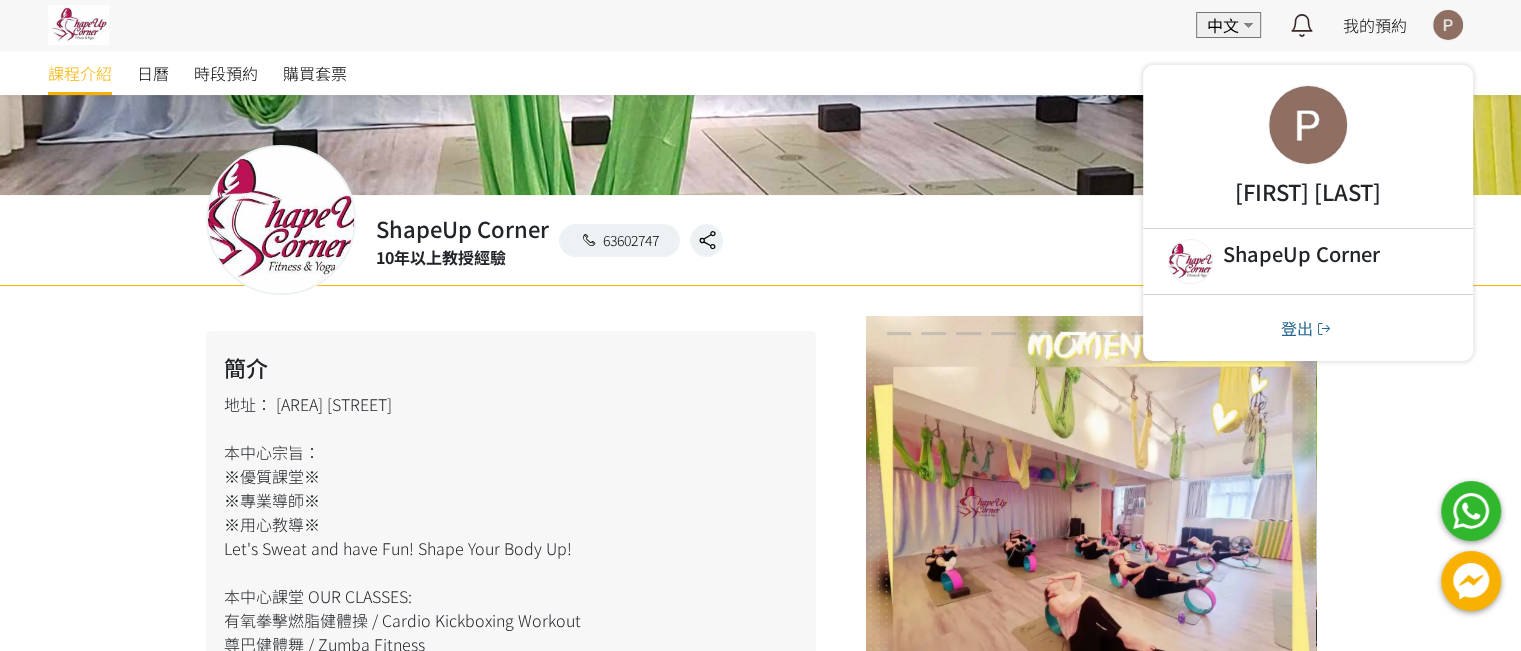 click on "ShapeUp Corner
10年以上教授經驗
63602747         ShapeUp Corner
10年以上教授經驗
時段預約" at bounding box center [761, 240] 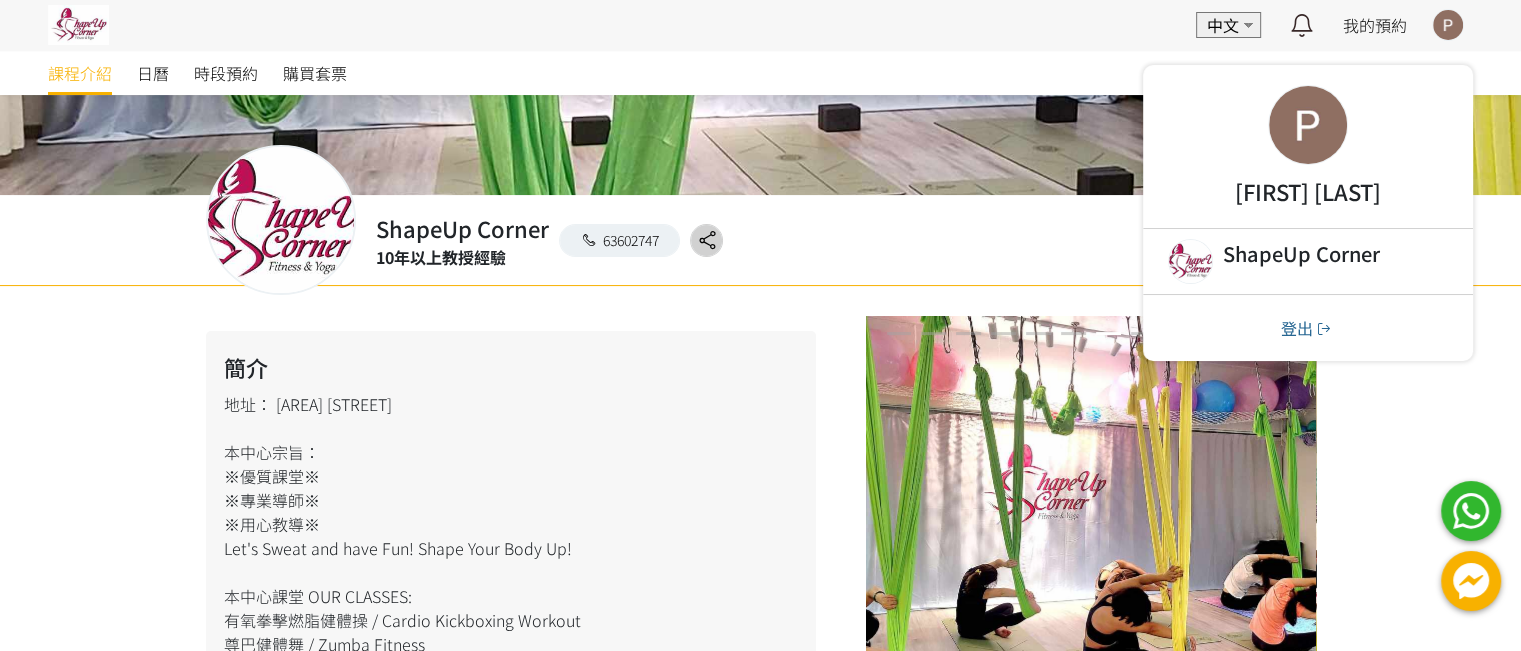 click at bounding box center [707, 240] 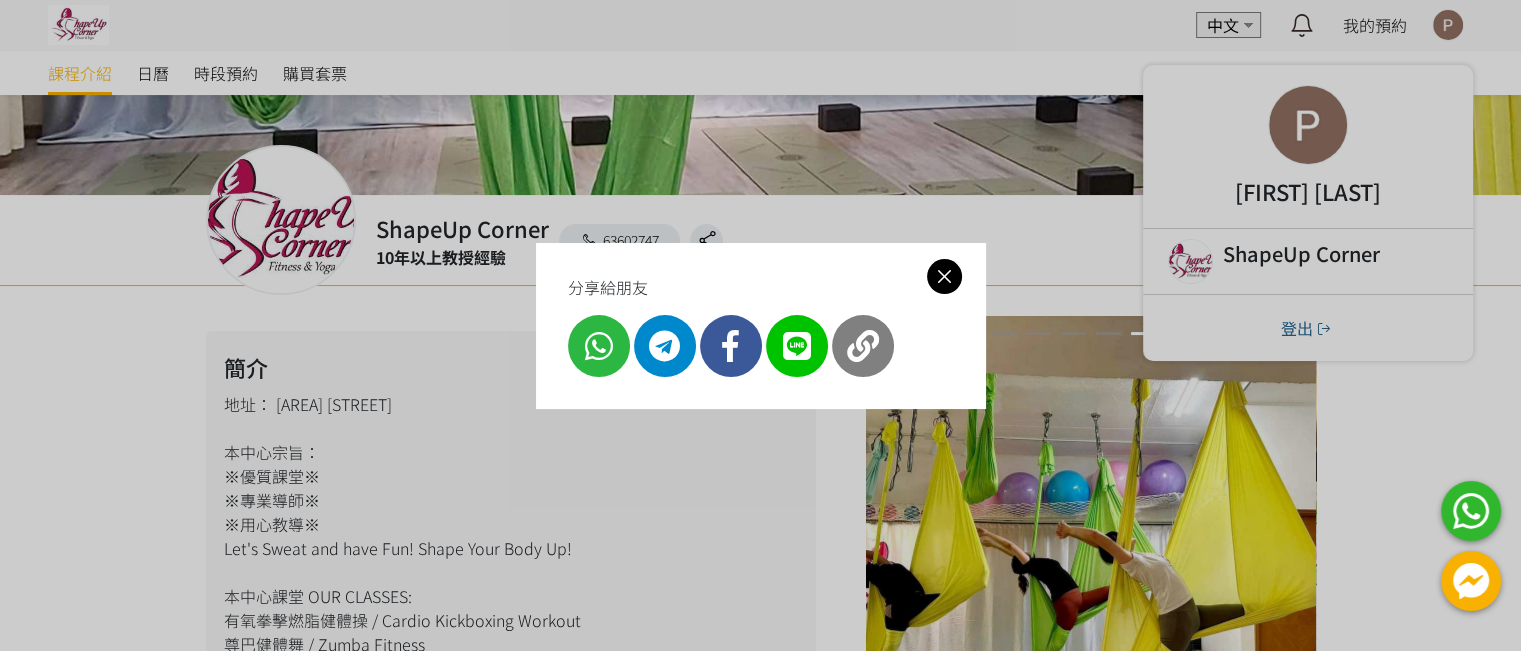 click at bounding box center (944, 276) 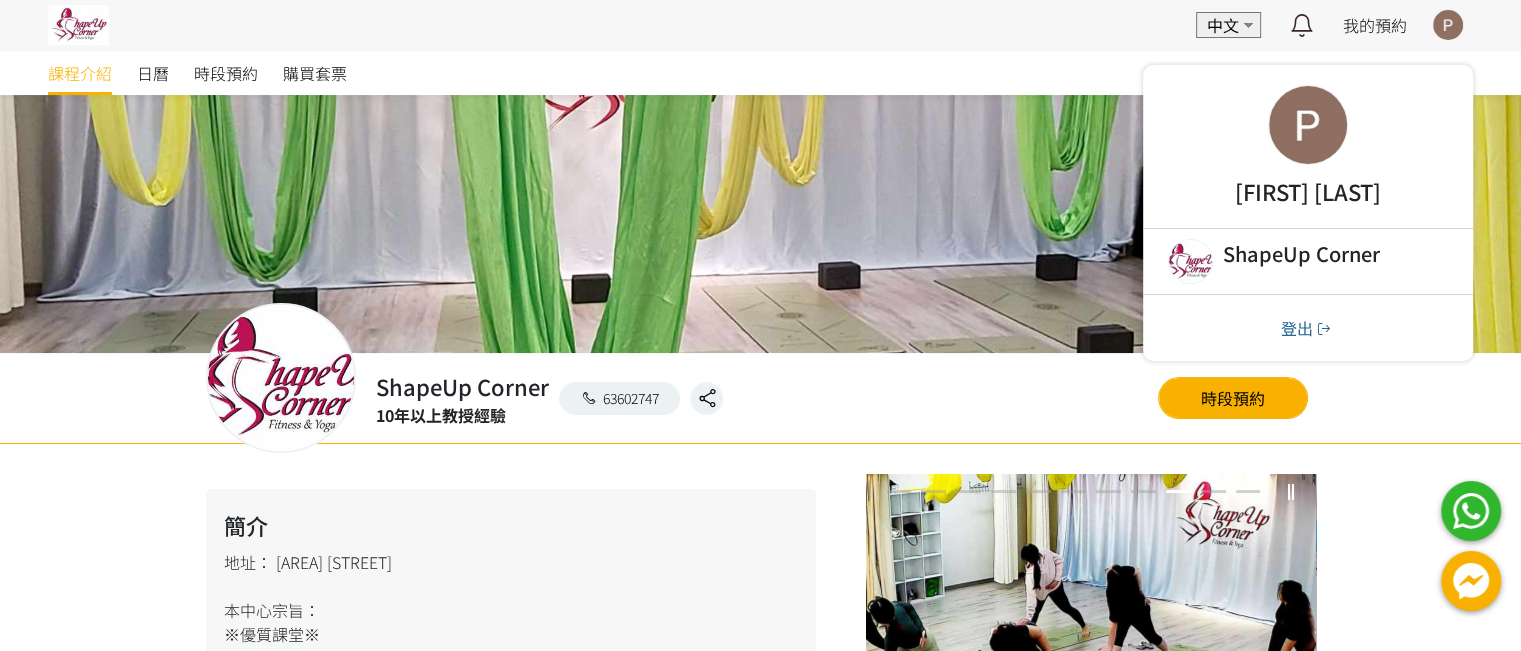 scroll, scrollTop: 0, scrollLeft: 0, axis: both 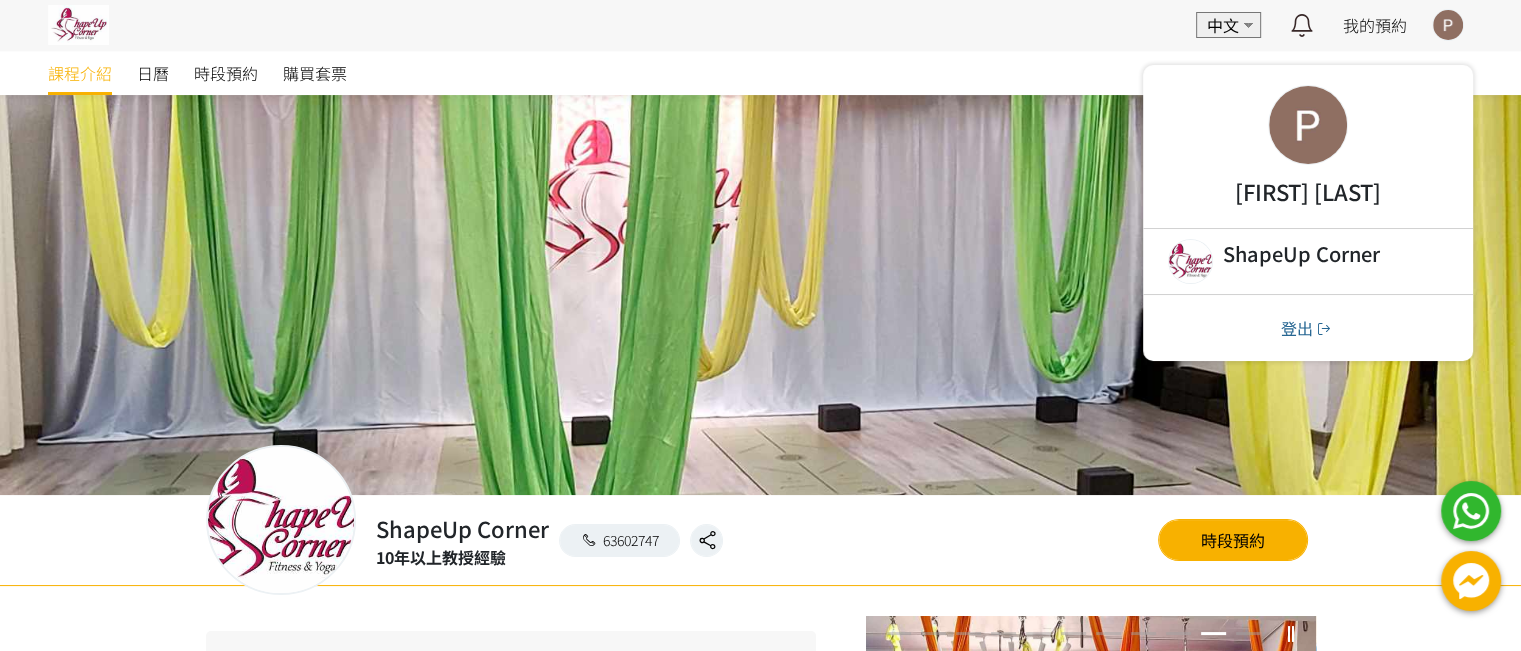 drag, startPoint x: 434, startPoint y: 372, endPoint x: 357, endPoint y: 397, distance: 80.95678 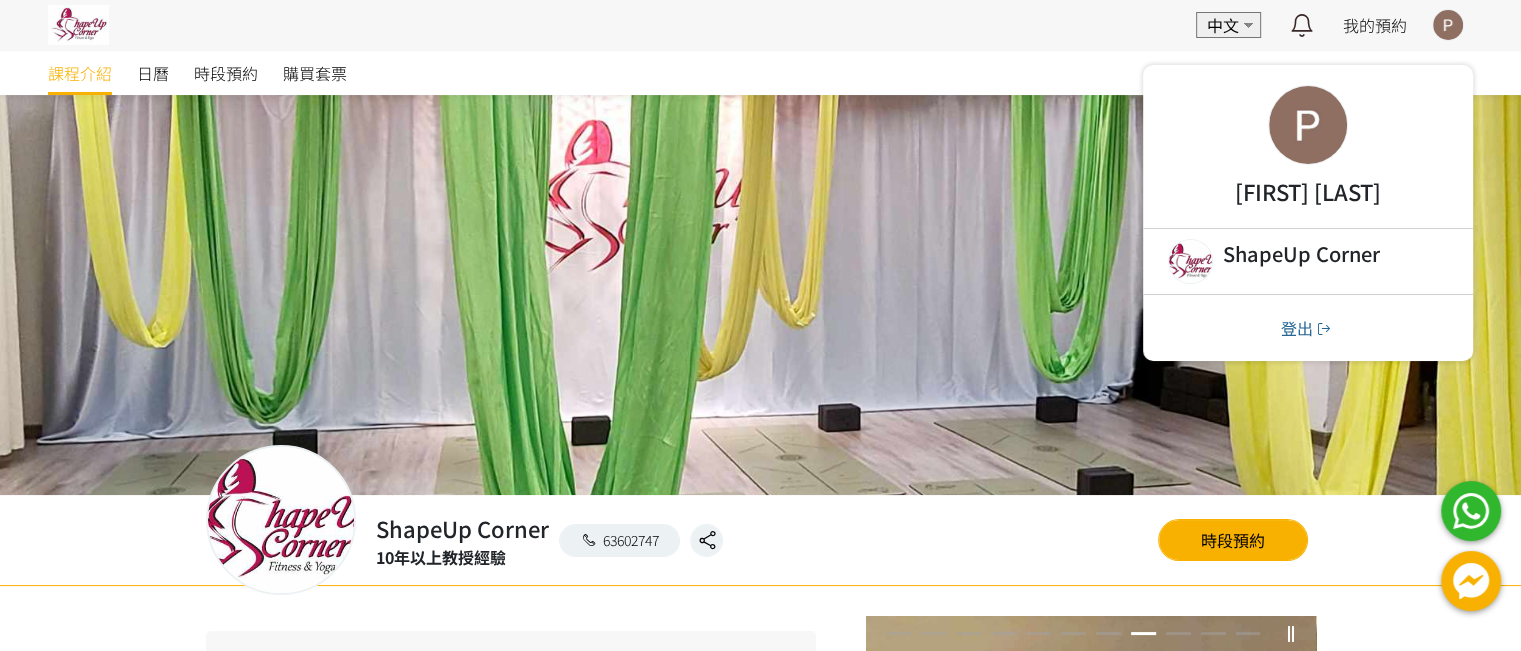 drag, startPoint x: 357, startPoint y: 397, endPoint x: 8, endPoint y: 576, distance: 392.227 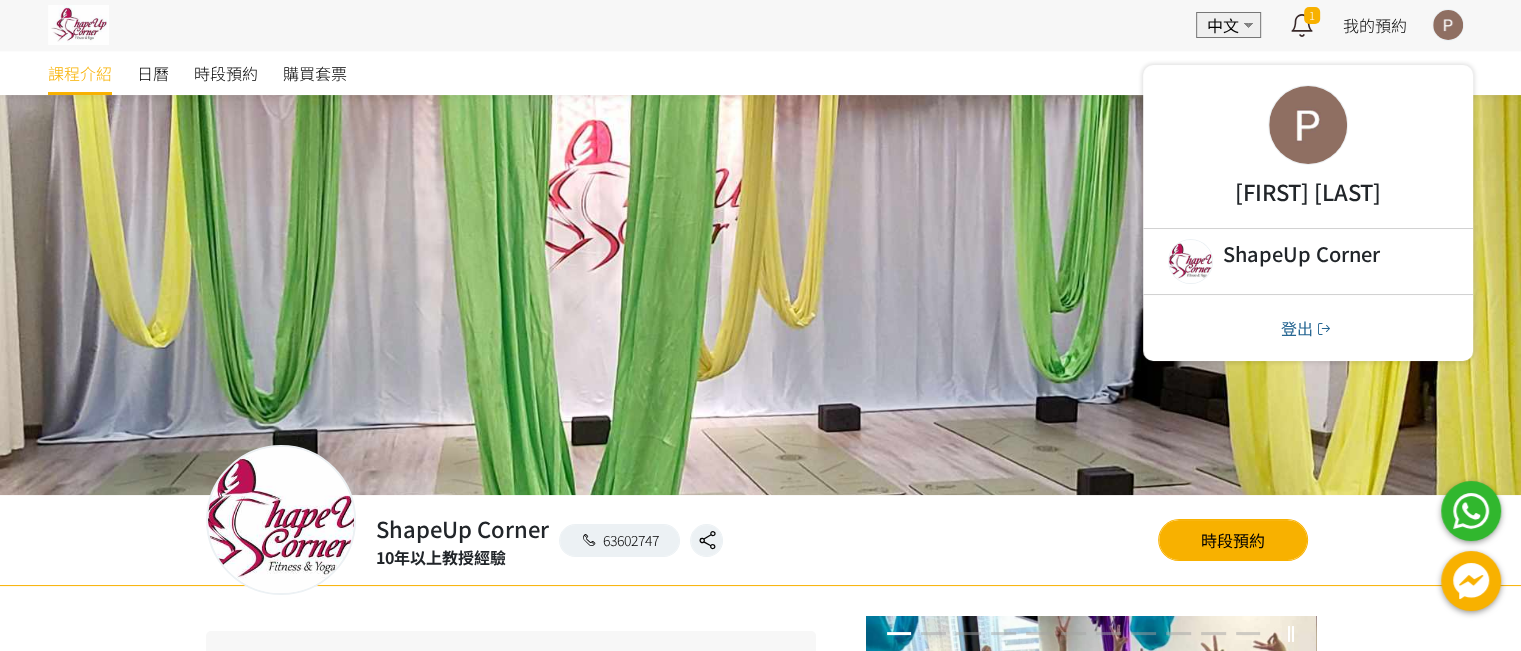 drag, startPoint x: 8, startPoint y: 576, endPoint x: 334, endPoint y: 615, distance: 328.32452 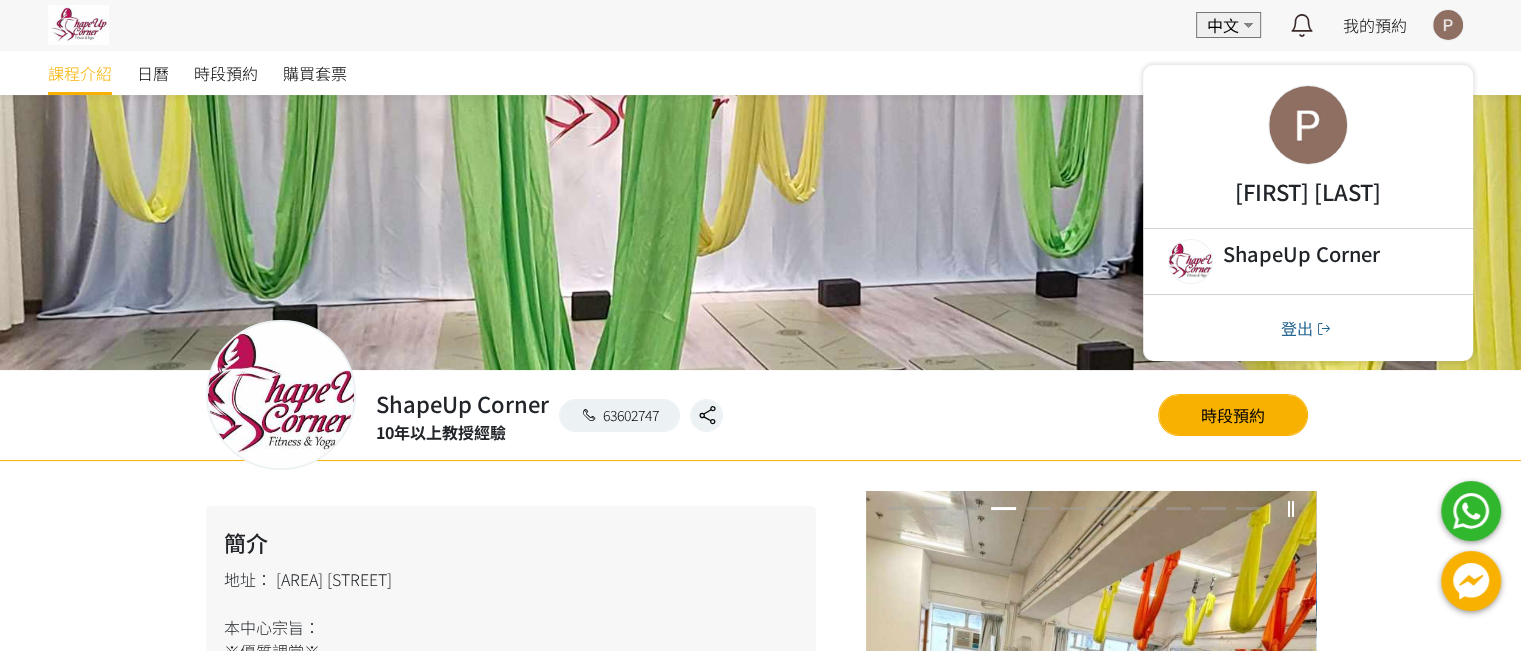 scroll, scrollTop: 100, scrollLeft: 0, axis: vertical 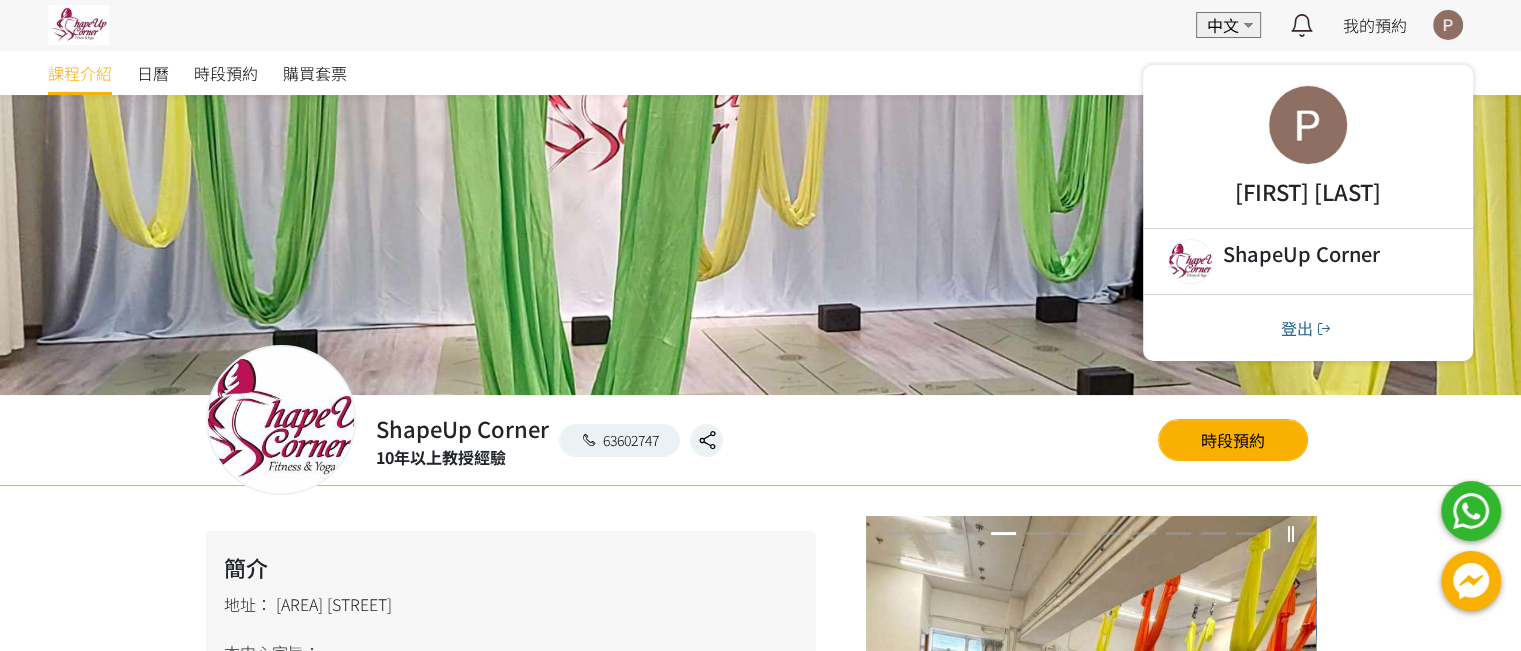 drag, startPoint x: 1122, startPoint y: 444, endPoint x: 1150, endPoint y: 443, distance: 28.01785 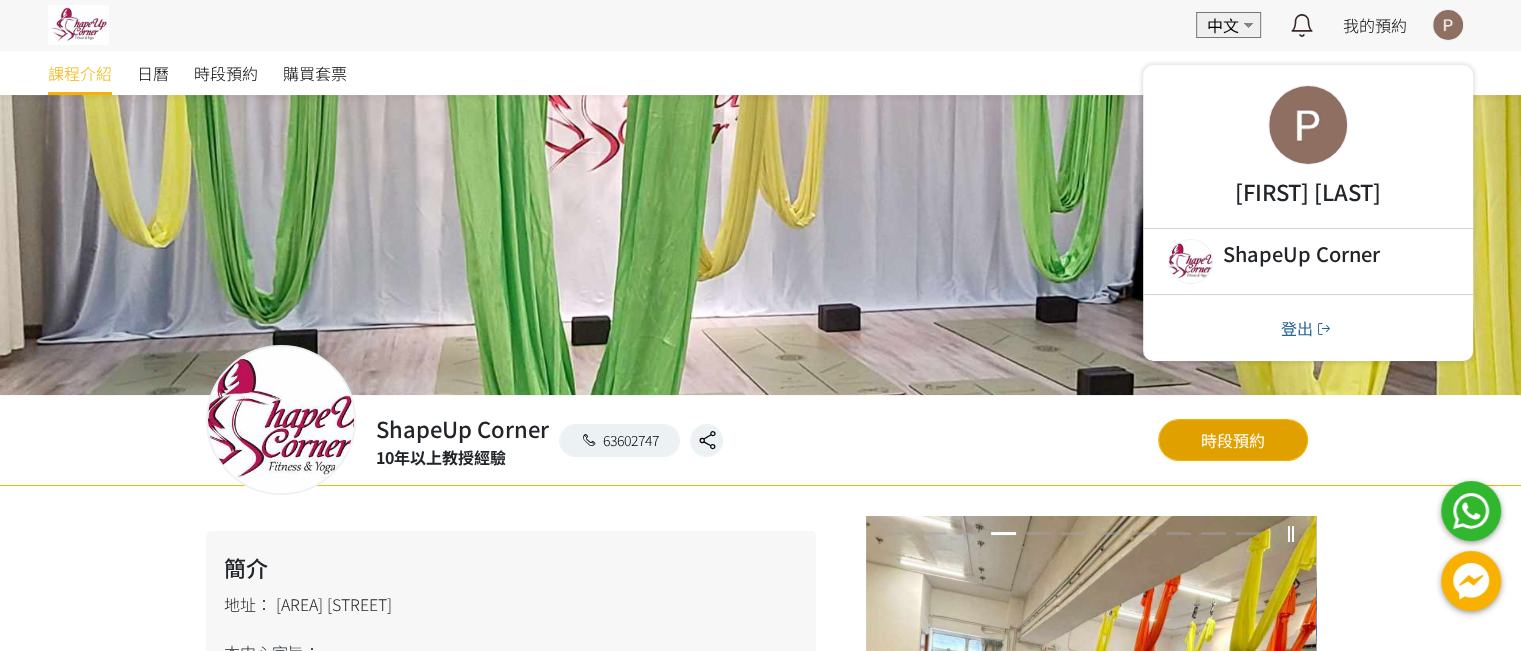 click on "時段預約" at bounding box center (1233, 440) 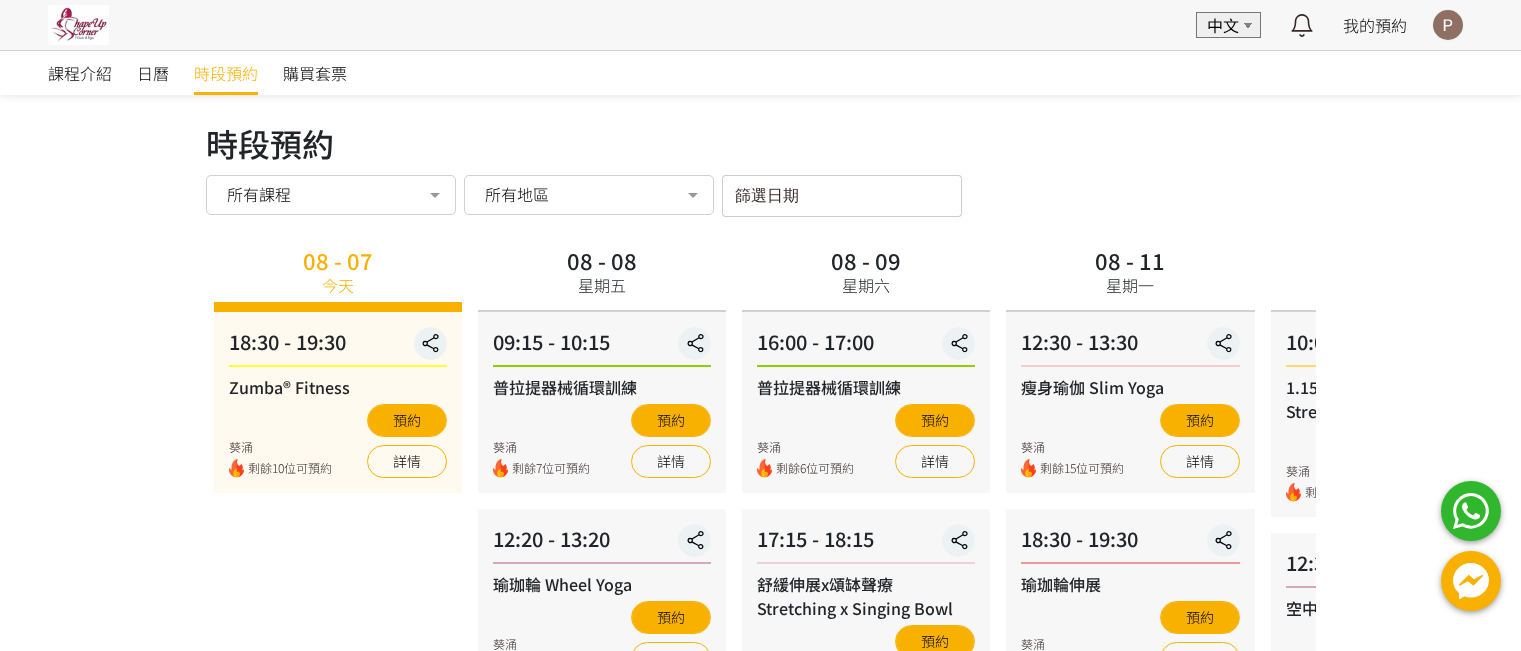 scroll, scrollTop: 0, scrollLeft: 0, axis: both 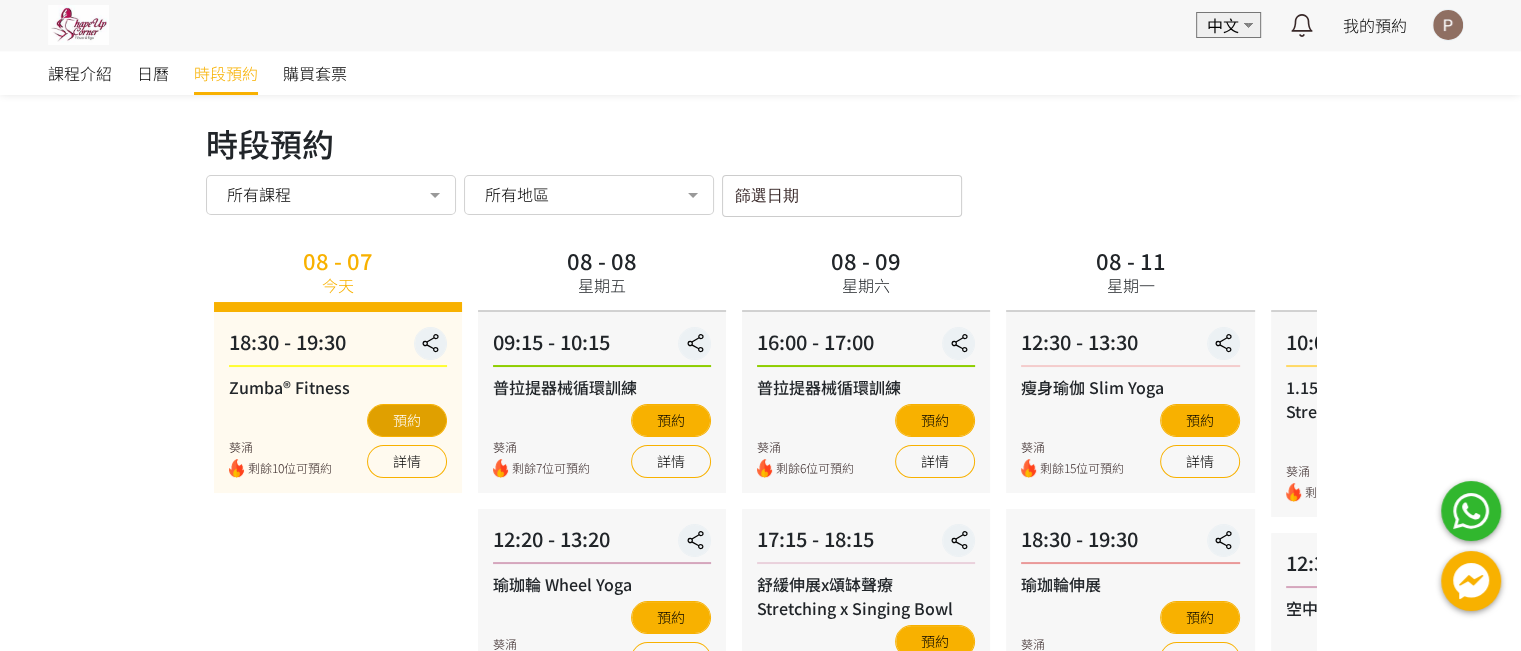 click on "預約" at bounding box center [407, 420] 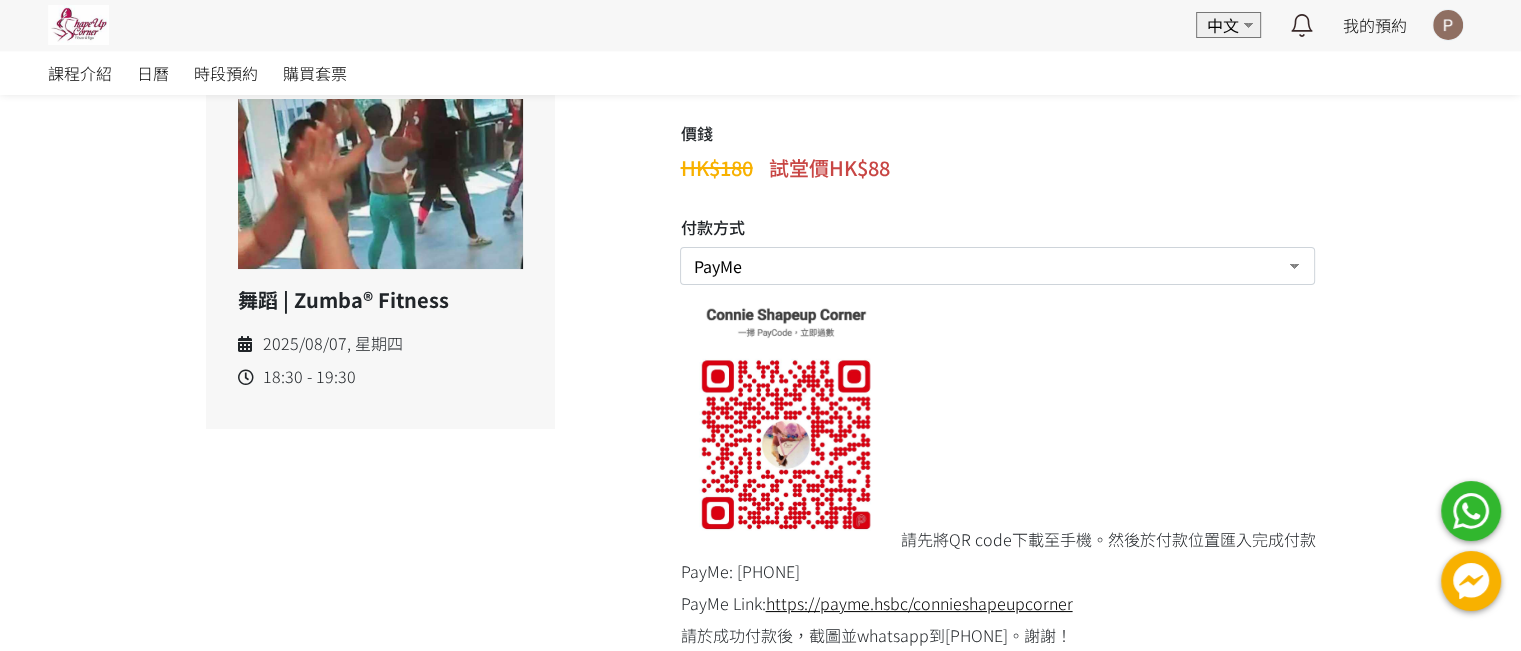 scroll, scrollTop: 100, scrollLeft: 0, axis: vertical 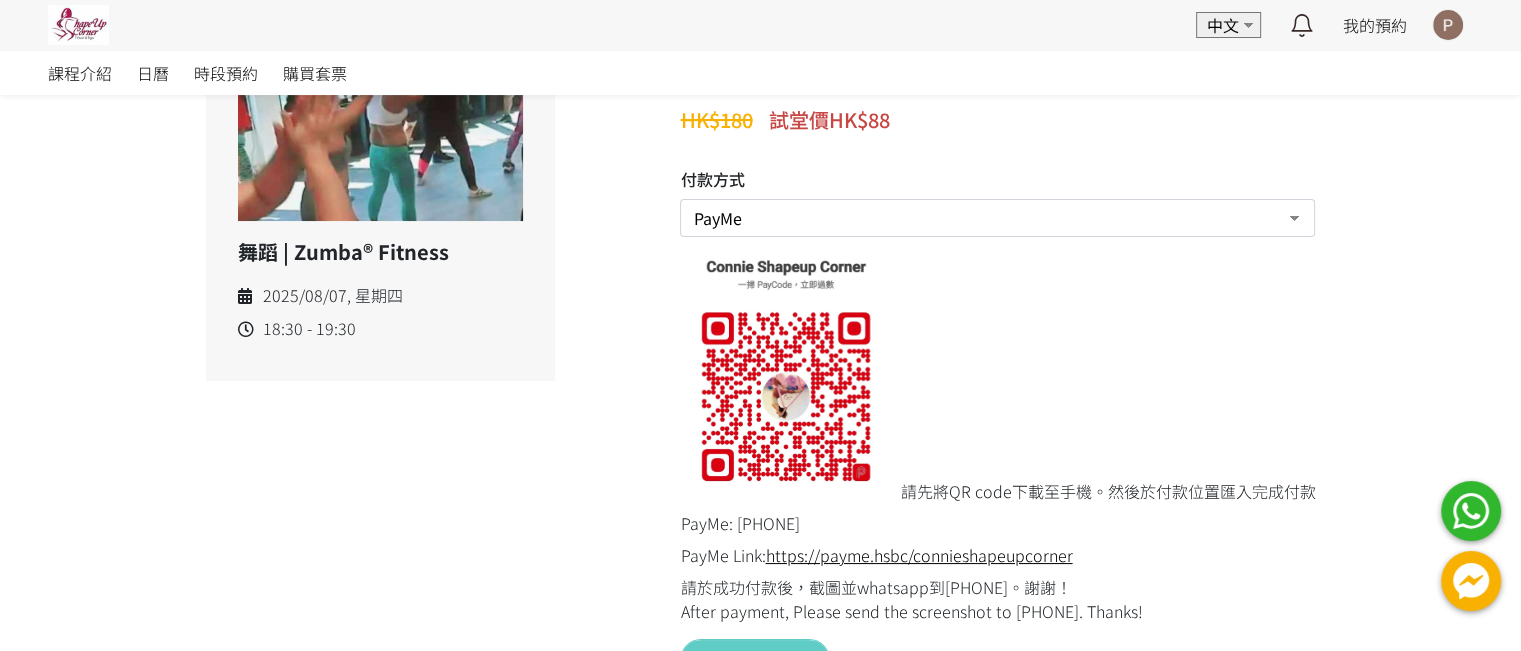 click on "PayMe 現場付款 轉數快FPS及銀行轉帳" at bounding box center (997, 218) 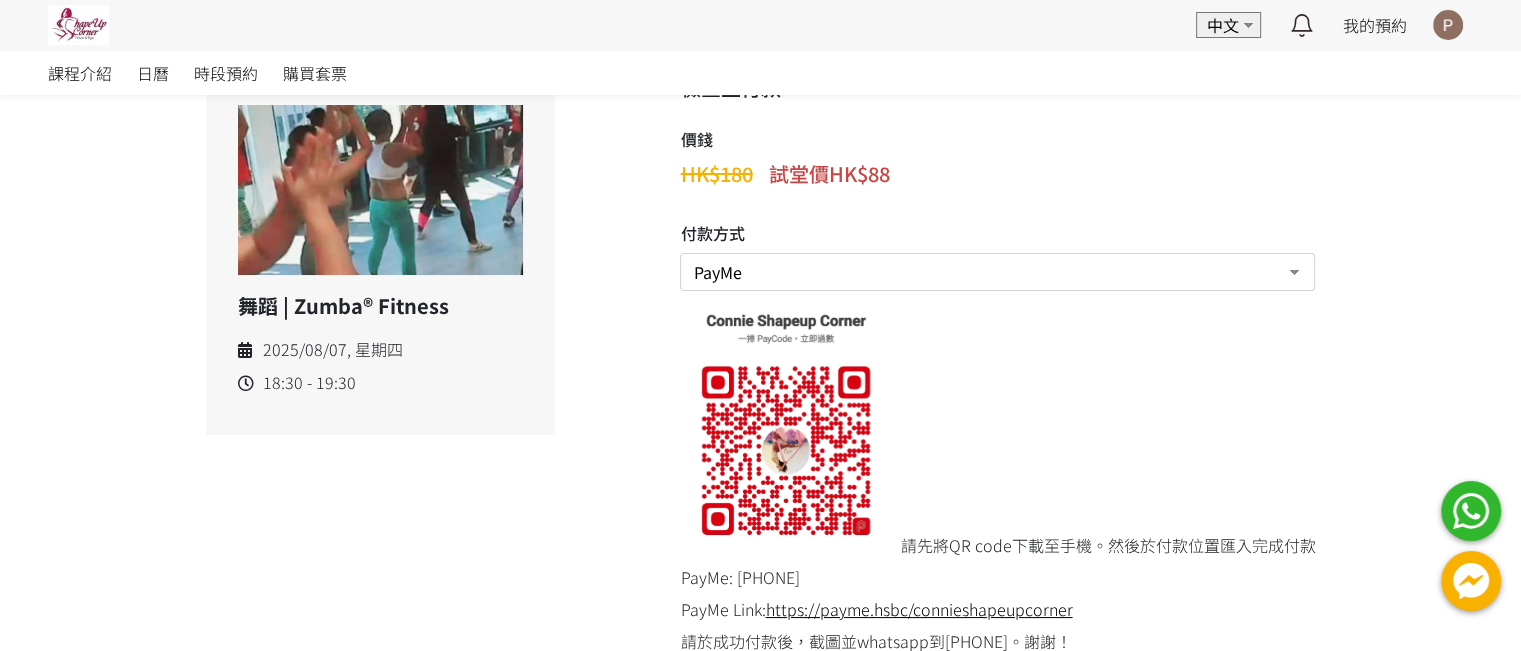 scroll, scrollTop: 0, scrollLeft: 0, axis: both 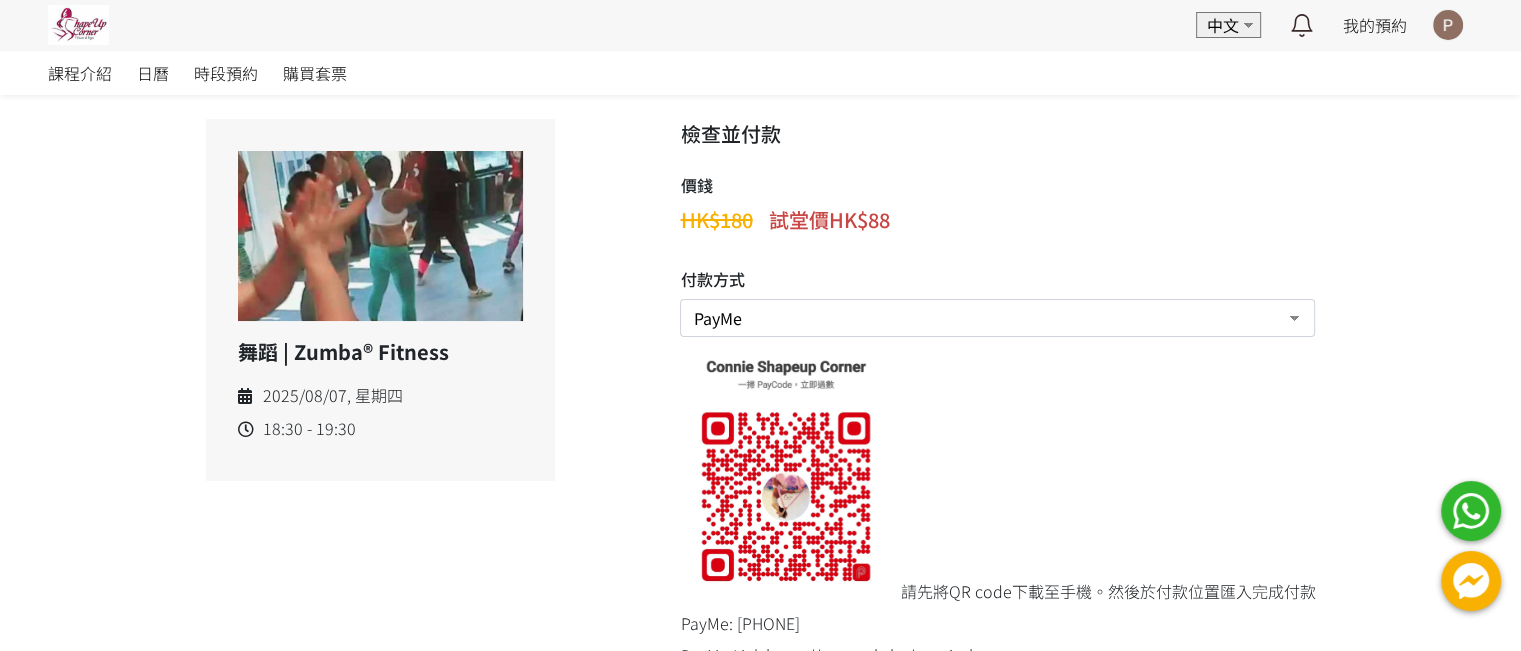 click on "PayMe 現場付款 轉數快FPS及銀行轉帳" at bounding box center (997, 318) 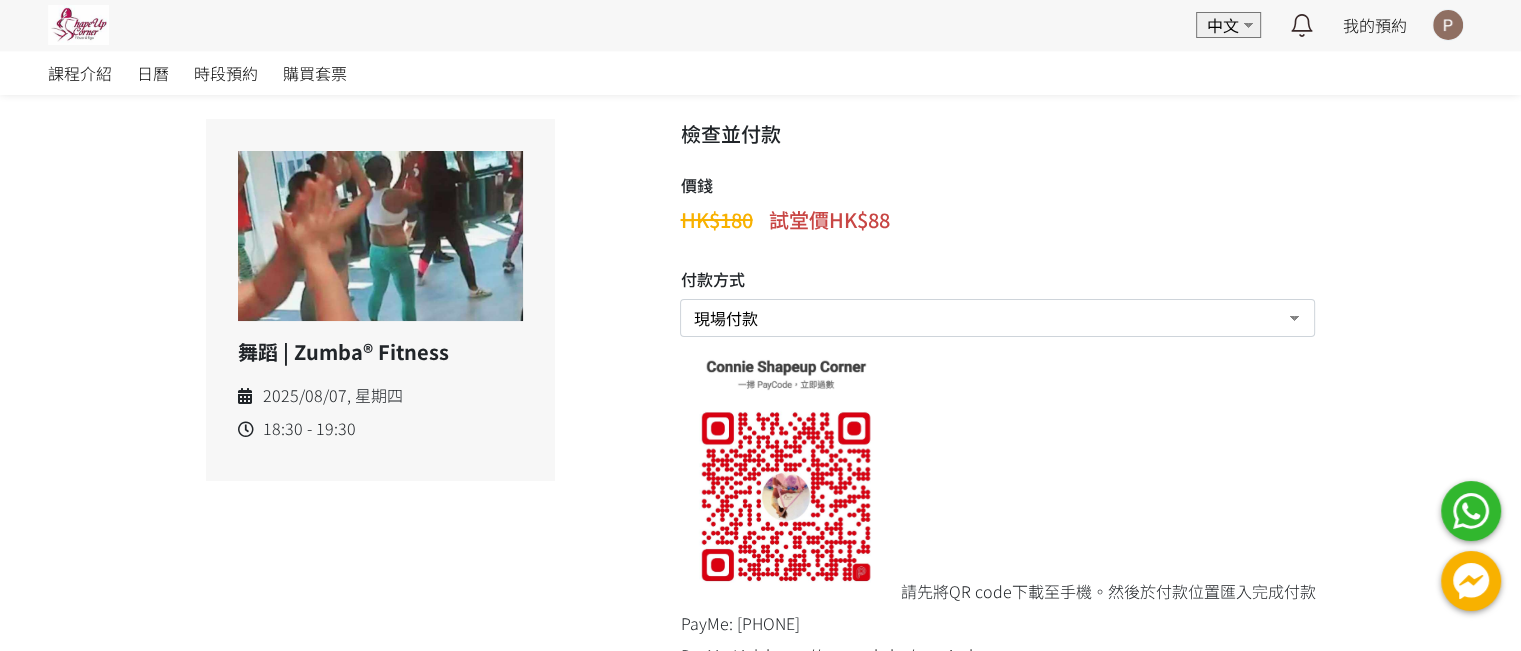 click on "PayMe 現場付款 轉數快FPS及銀行轉帳" at bounding box center [997, 318] 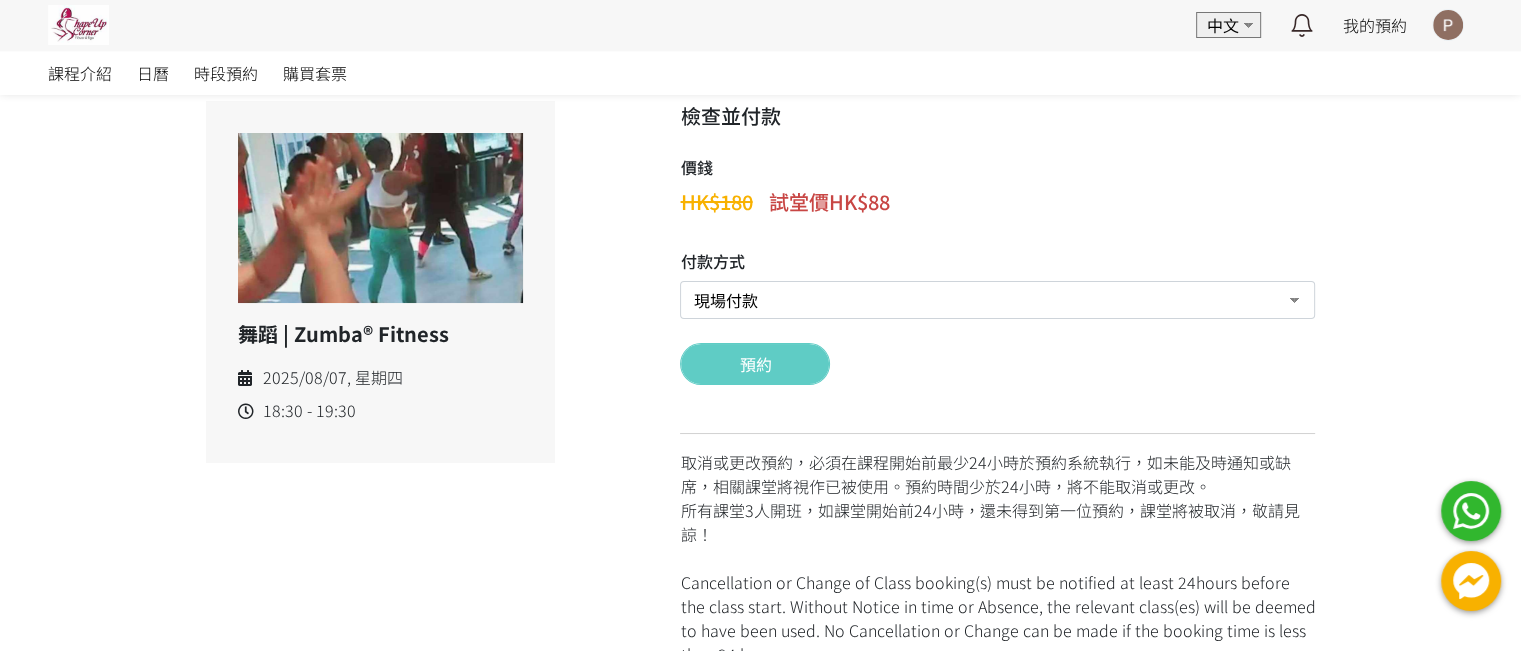 scroll, scrollTop: 0, scrollLeft: 0, axis: both 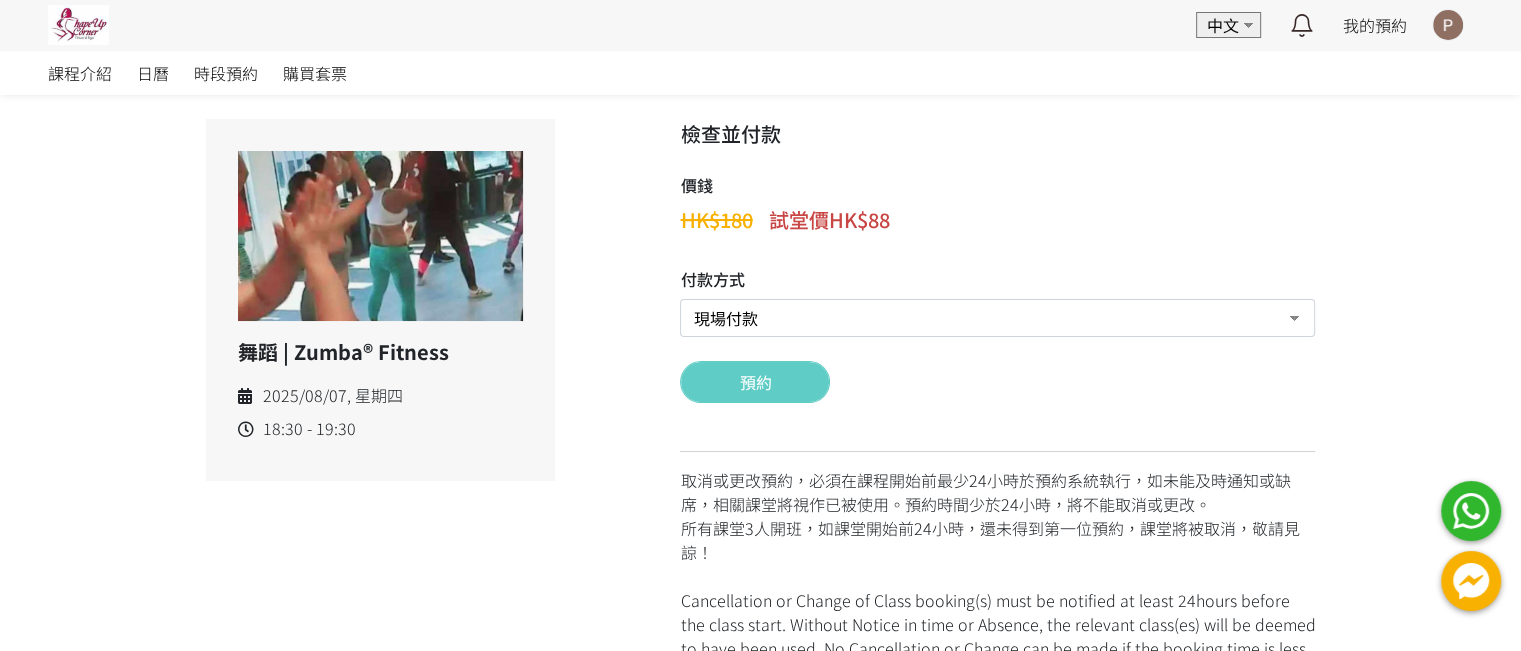 click on "PayMe 現場付款 轉數快FPS及銀行轉帳" at bounding box center [997, 318] 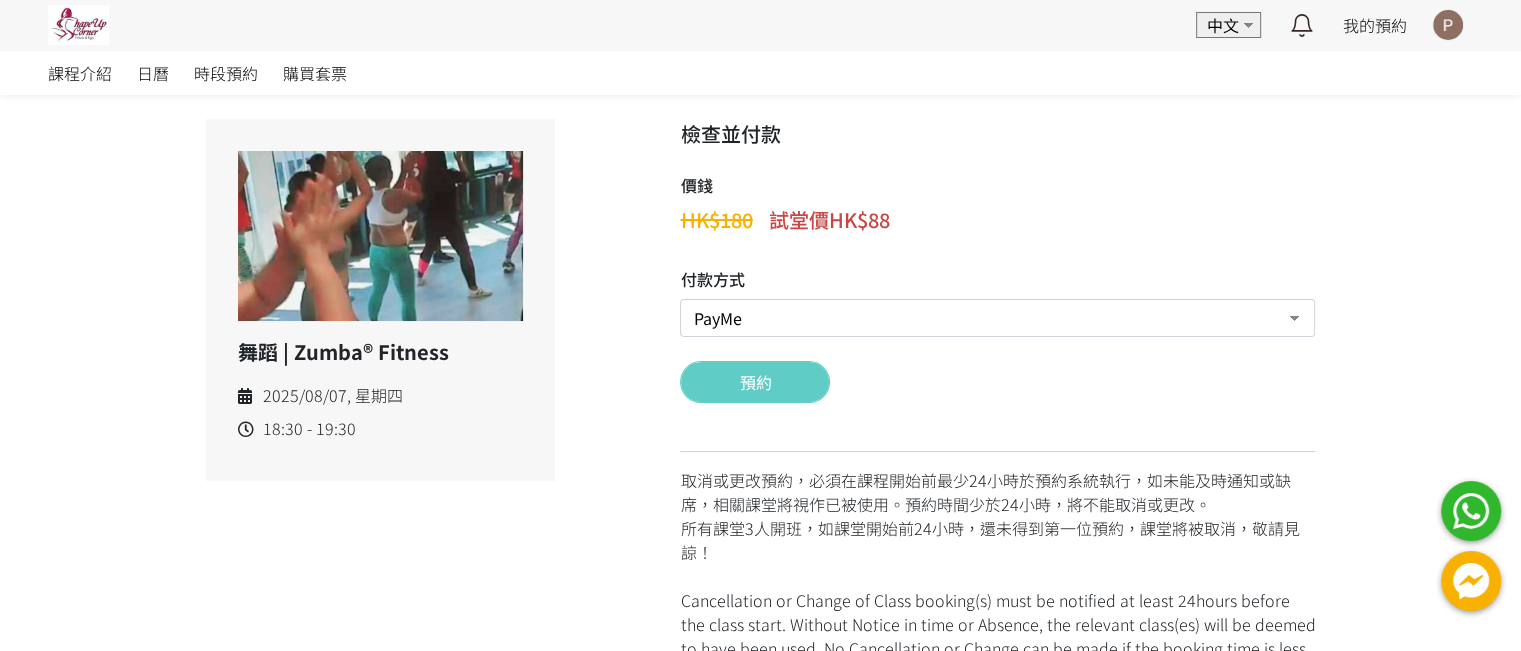 click on "PayMe 現場付款 轉數快FPS及銀行轉帳" at bounding box center [997, 318] 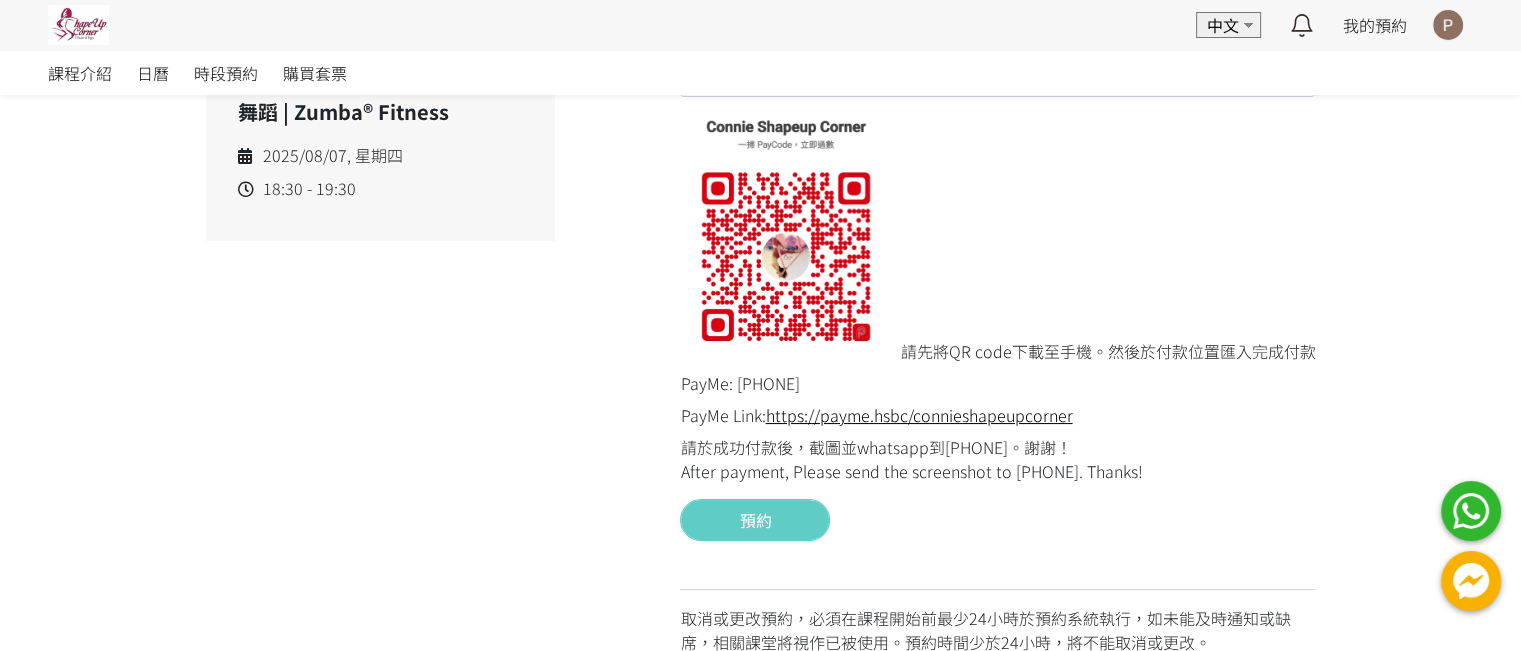 scroll, scrollTop: 300, scrollLeft: 0, axis: vertical 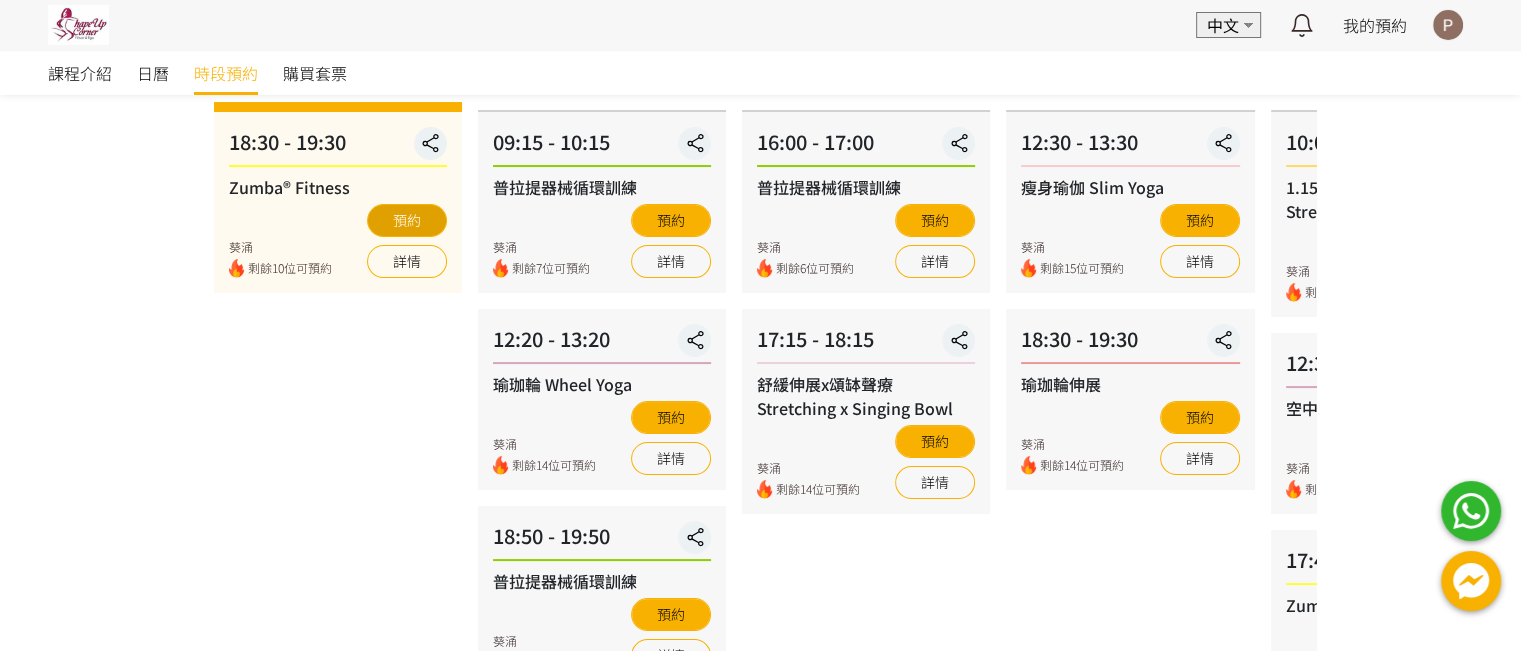 click on "預約" at bounding box center (407, 220) 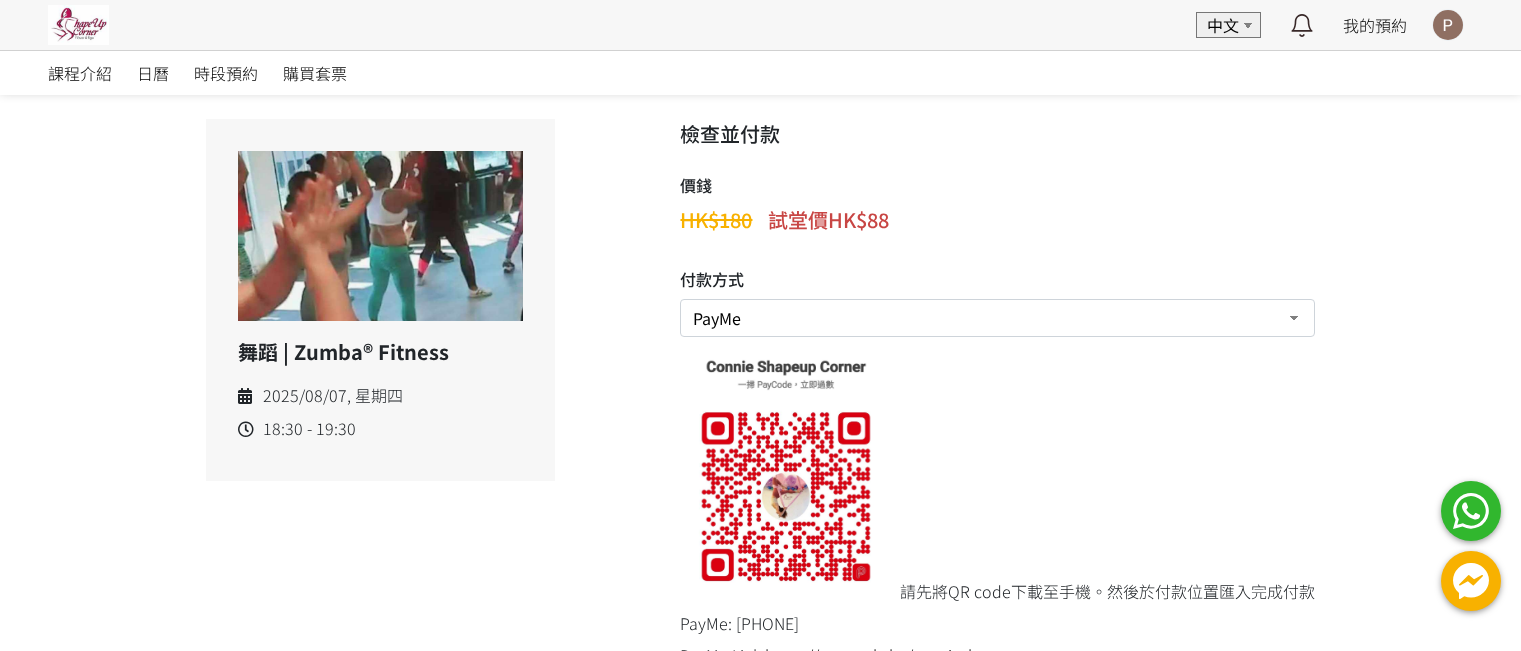 scroll, scrollTop: 0, scrollLeft: 0, axis: both 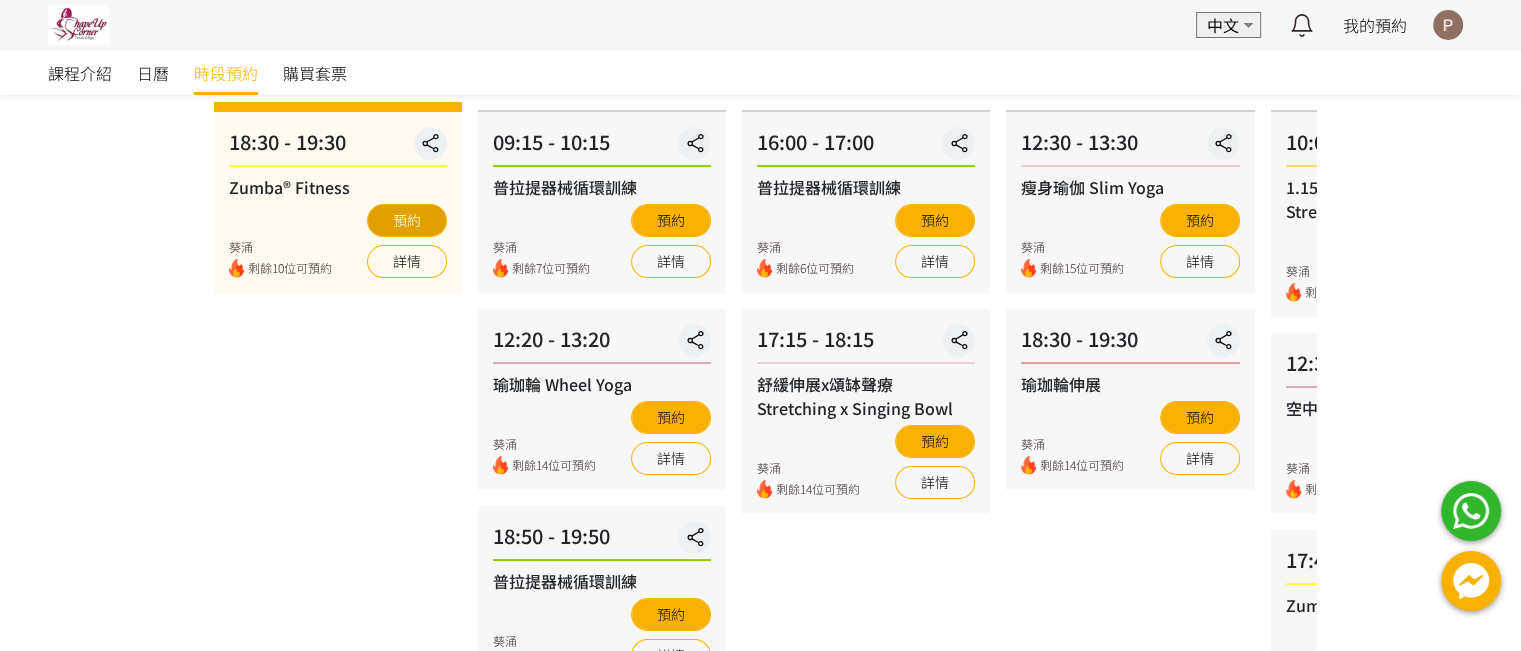 click on "預約" at bounding box center [407, 220] 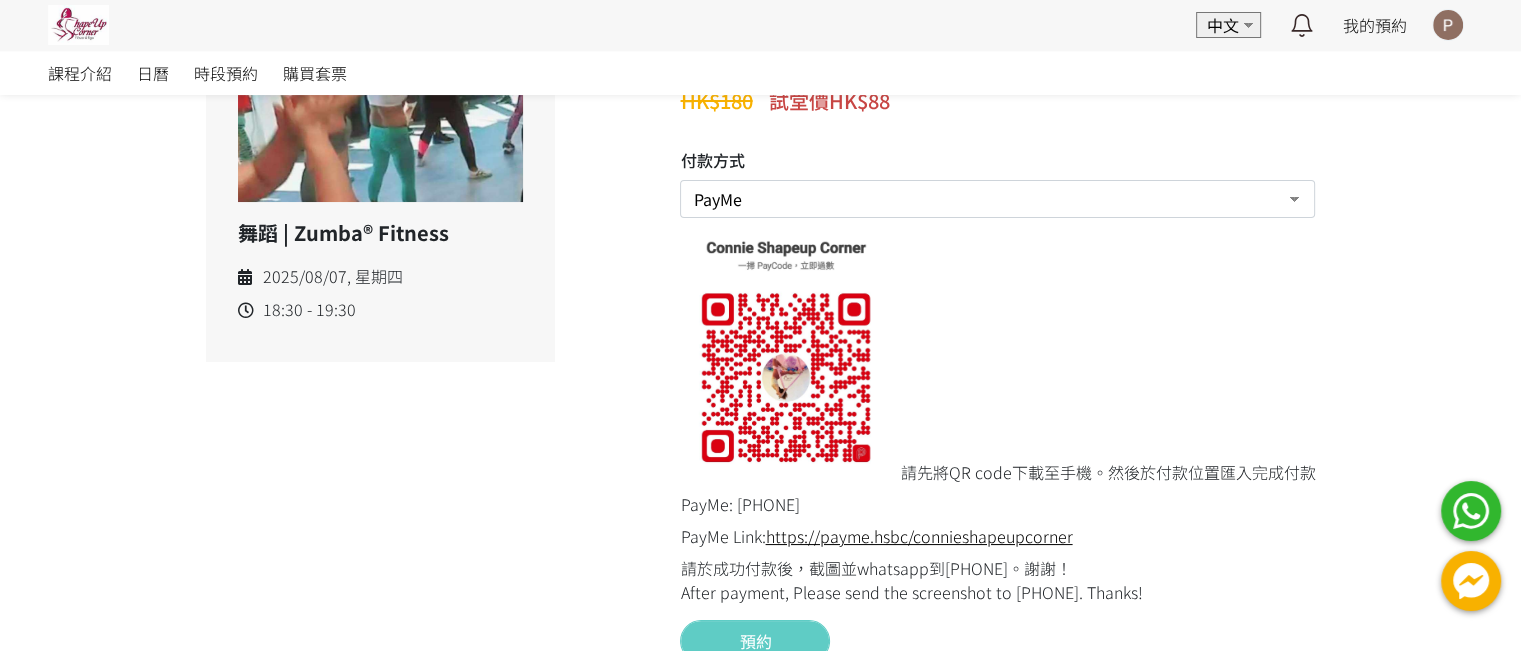scroll, scrollTop: 0, scrollLeft: 0, axis: both 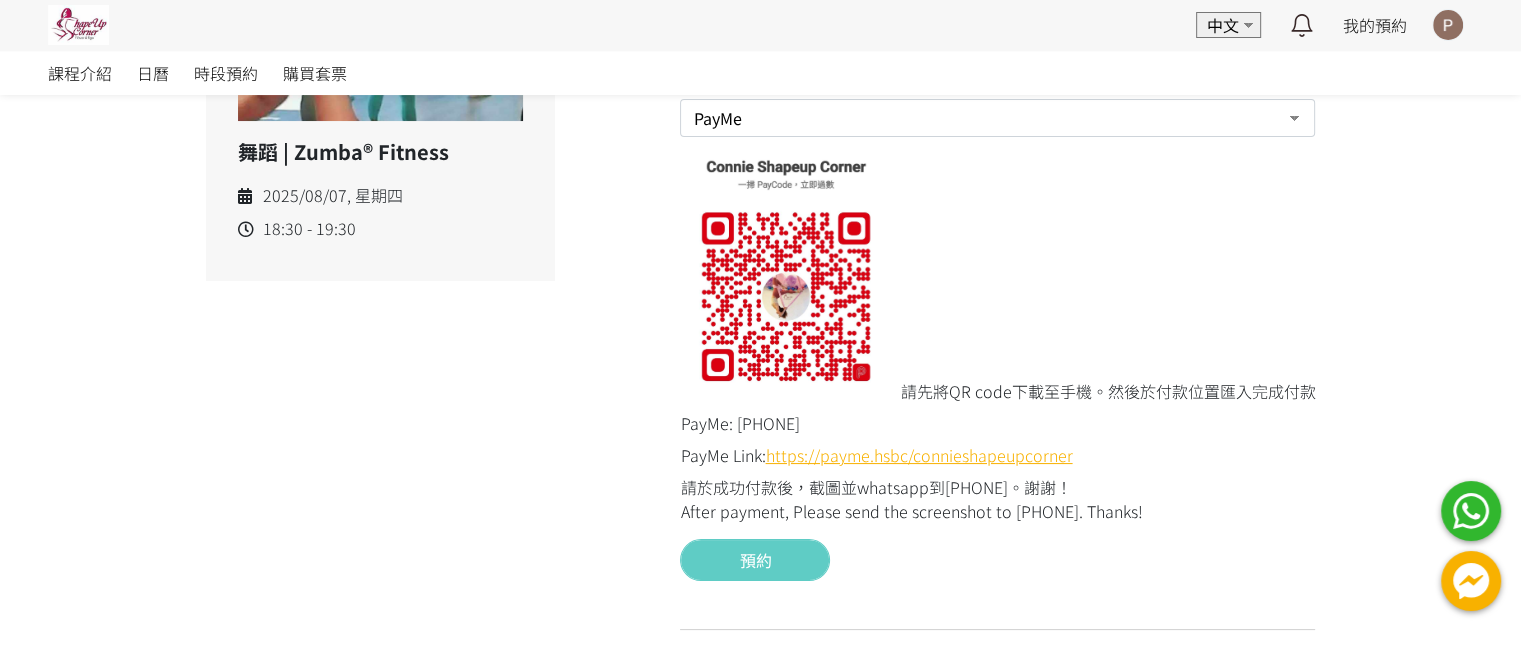 click on "https://payme.hsbc/connieshapeupcorner" at bounding box center [918, 455] 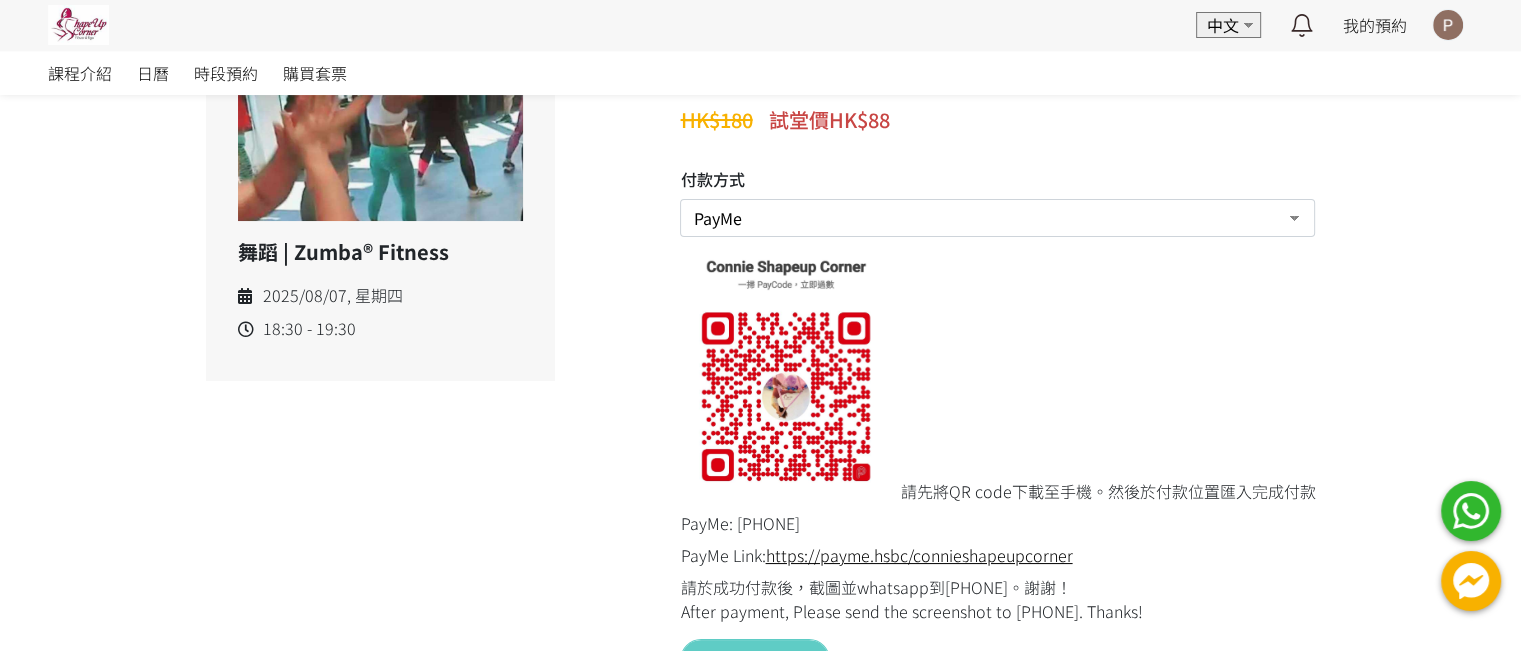 scroll, scrollTop: 0, scrollLeft: 0, axis: both 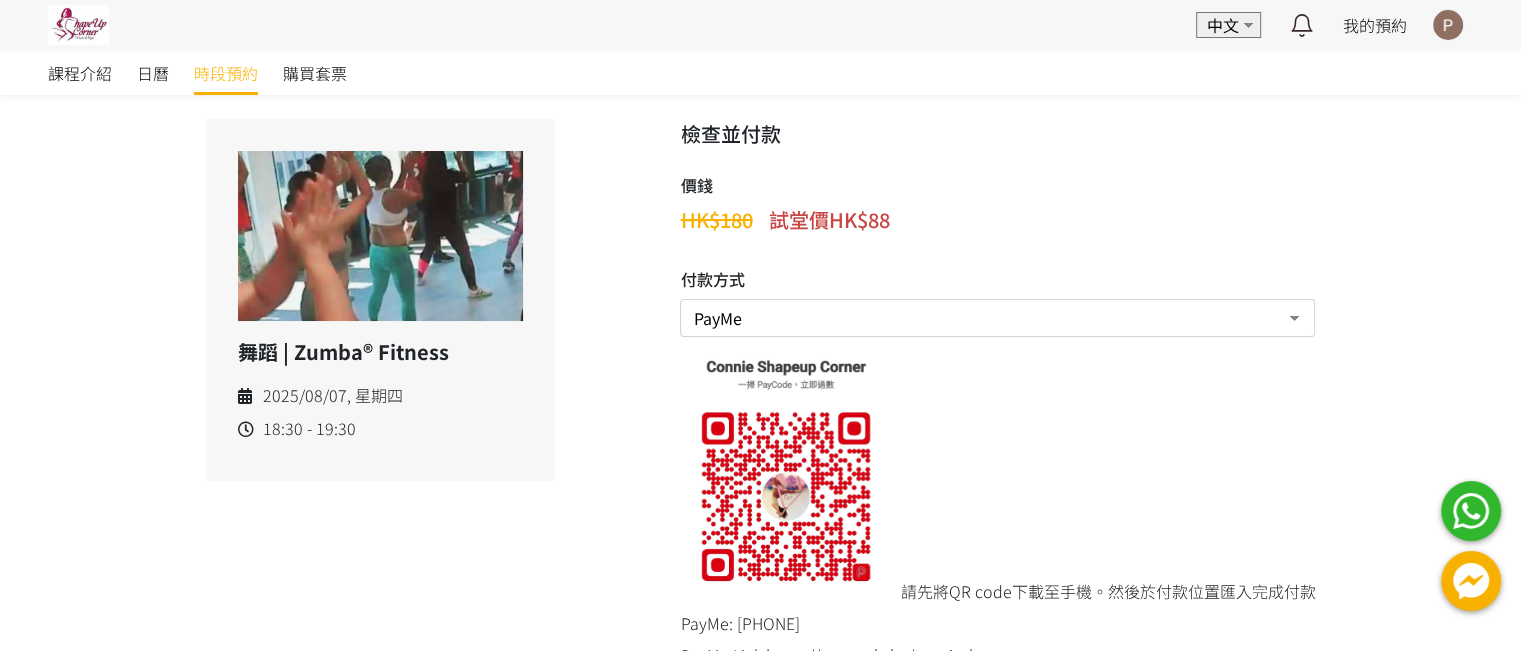 click on "時段預約" at bounding box center [226, 73] 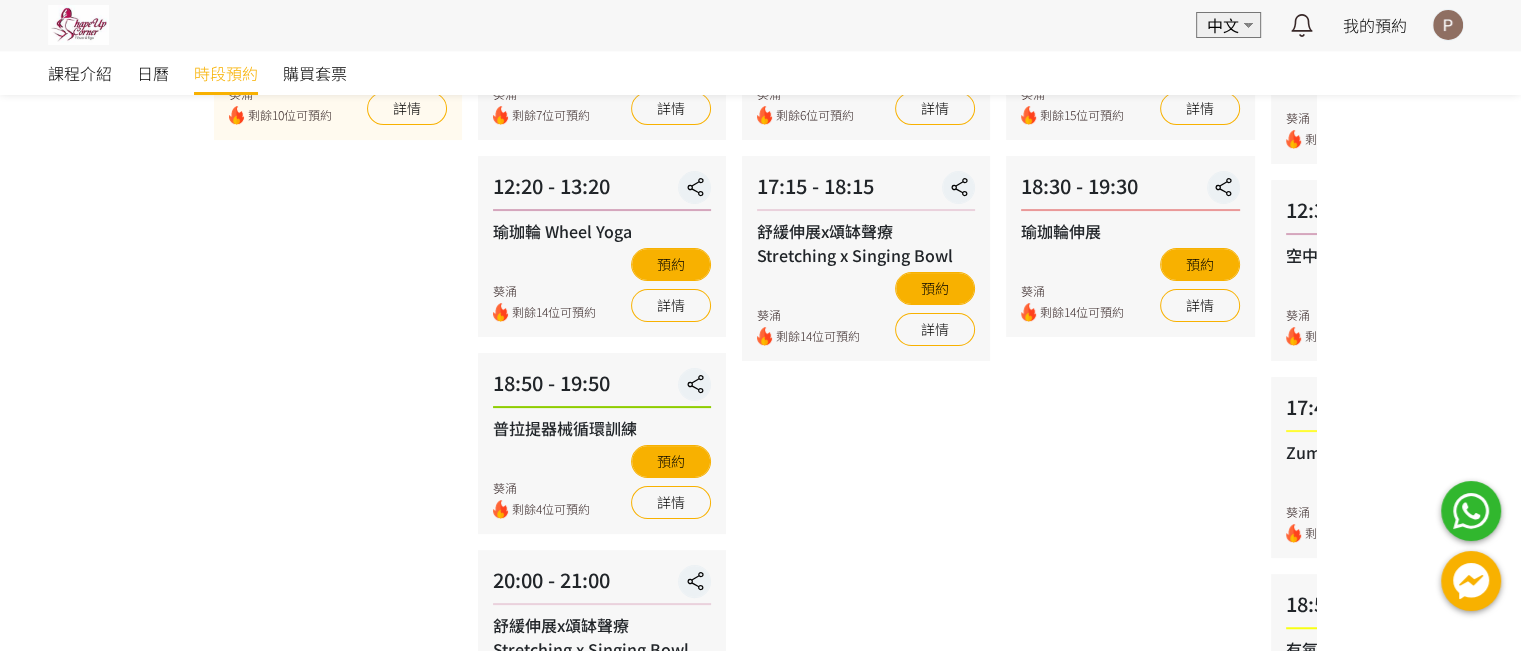 scroll, scrollTop: 400, scrollLeft: 0, axis: vertical 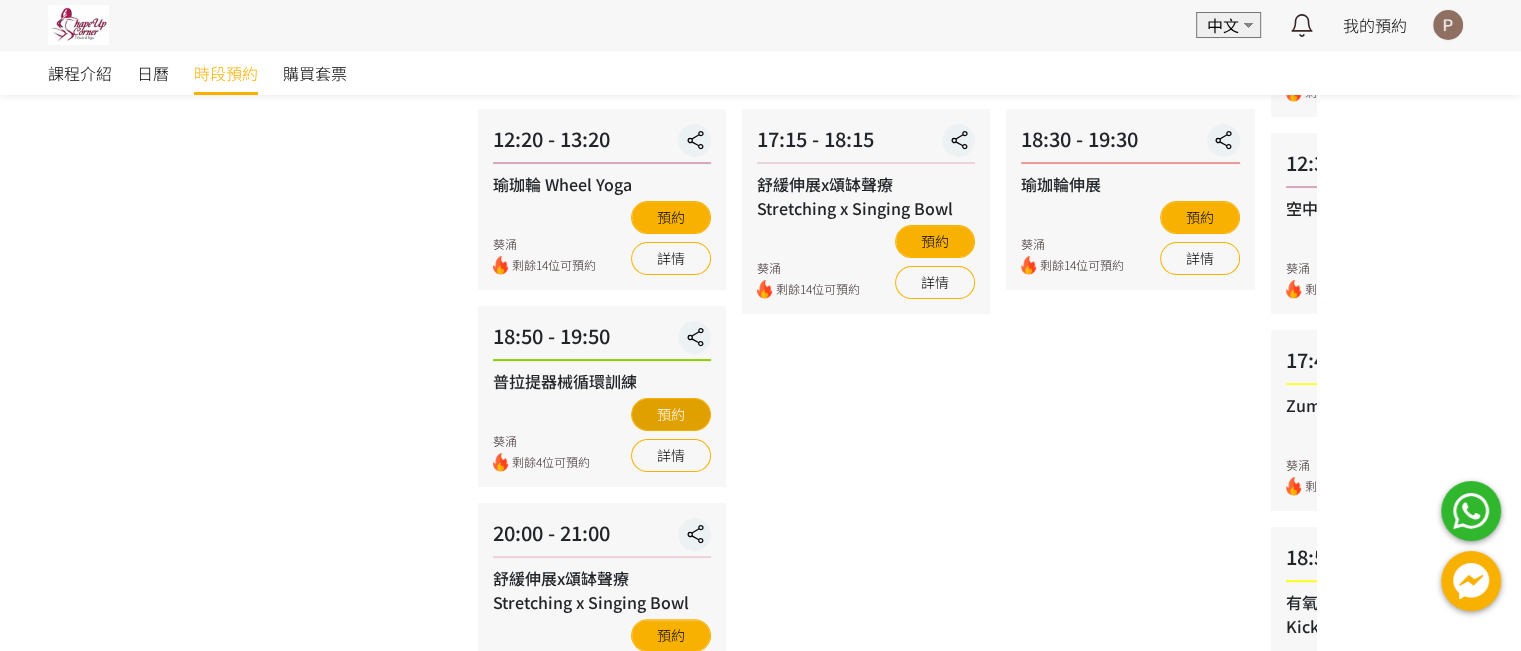 click on "預約" at bounding box center (671, 414) 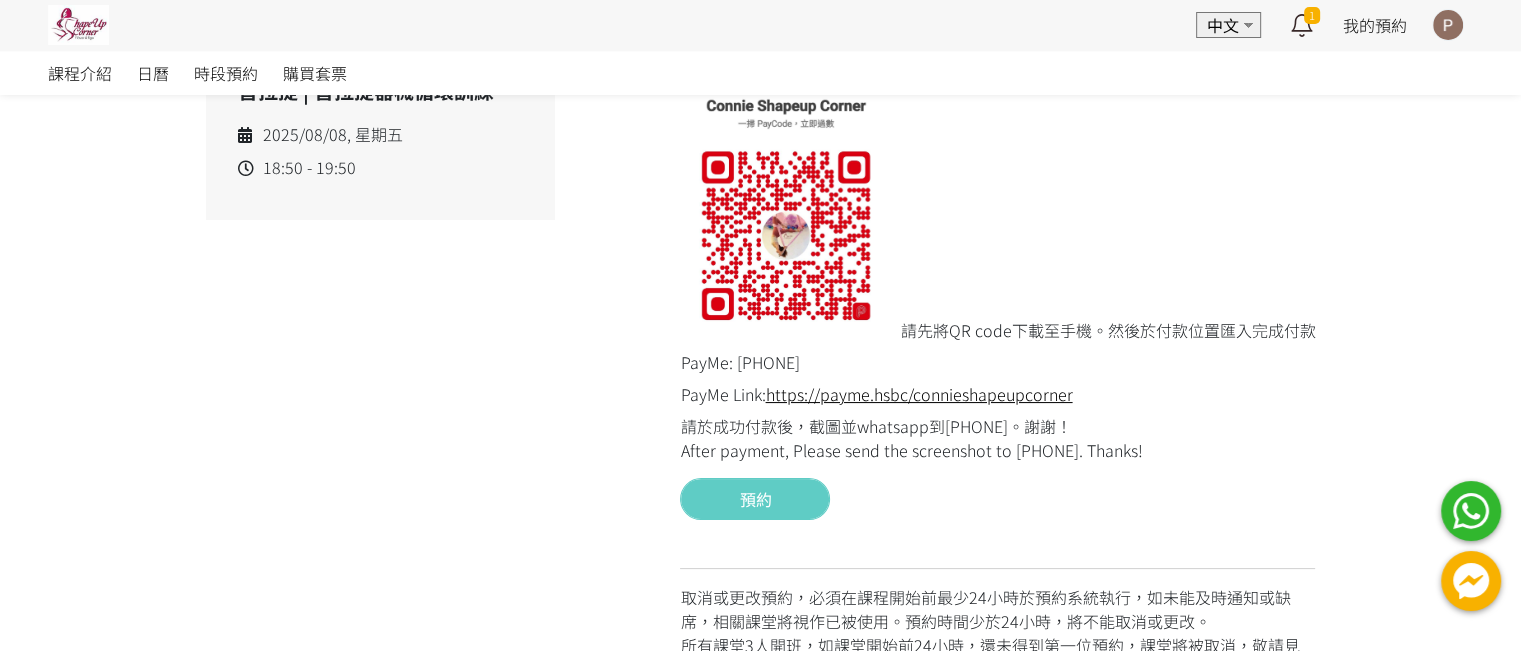 scroll, scrollTop: 0, scrollLeft: 0, axis: both 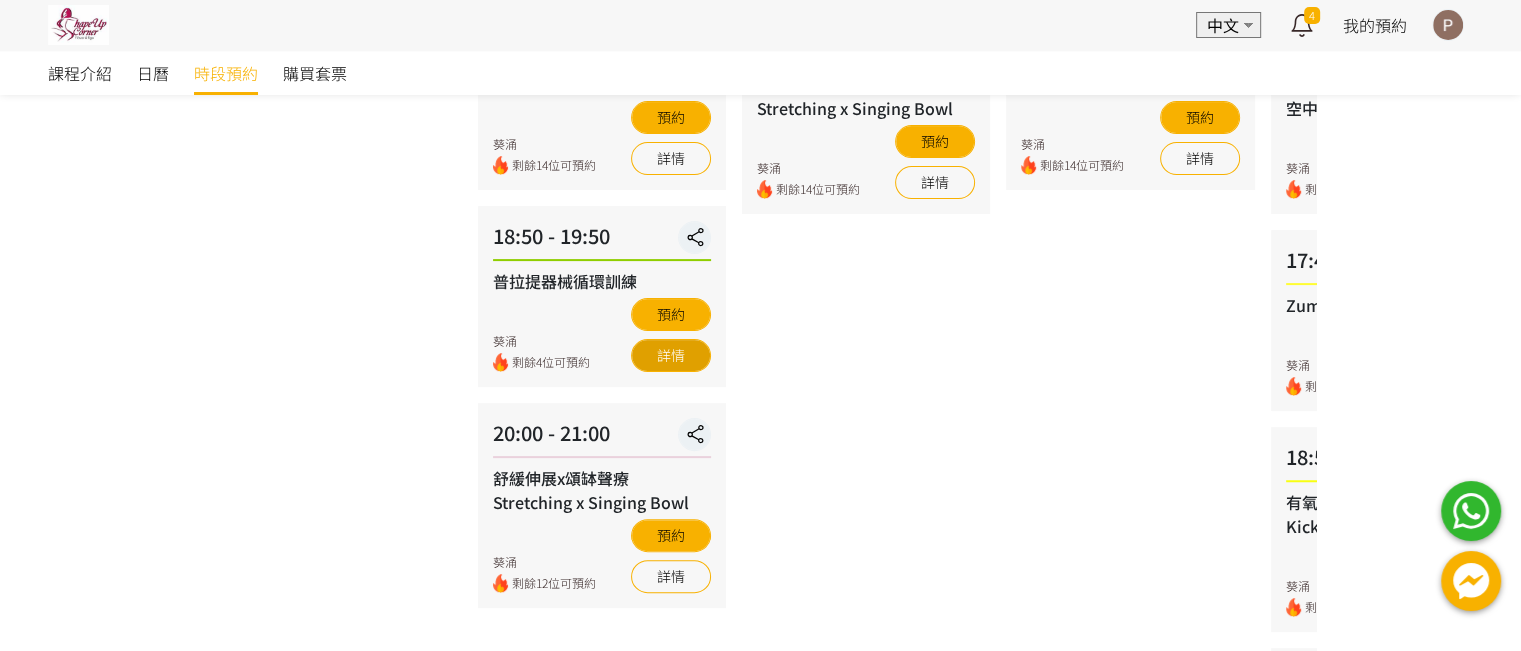 click on "詳情" at bounding box center (671, 355) 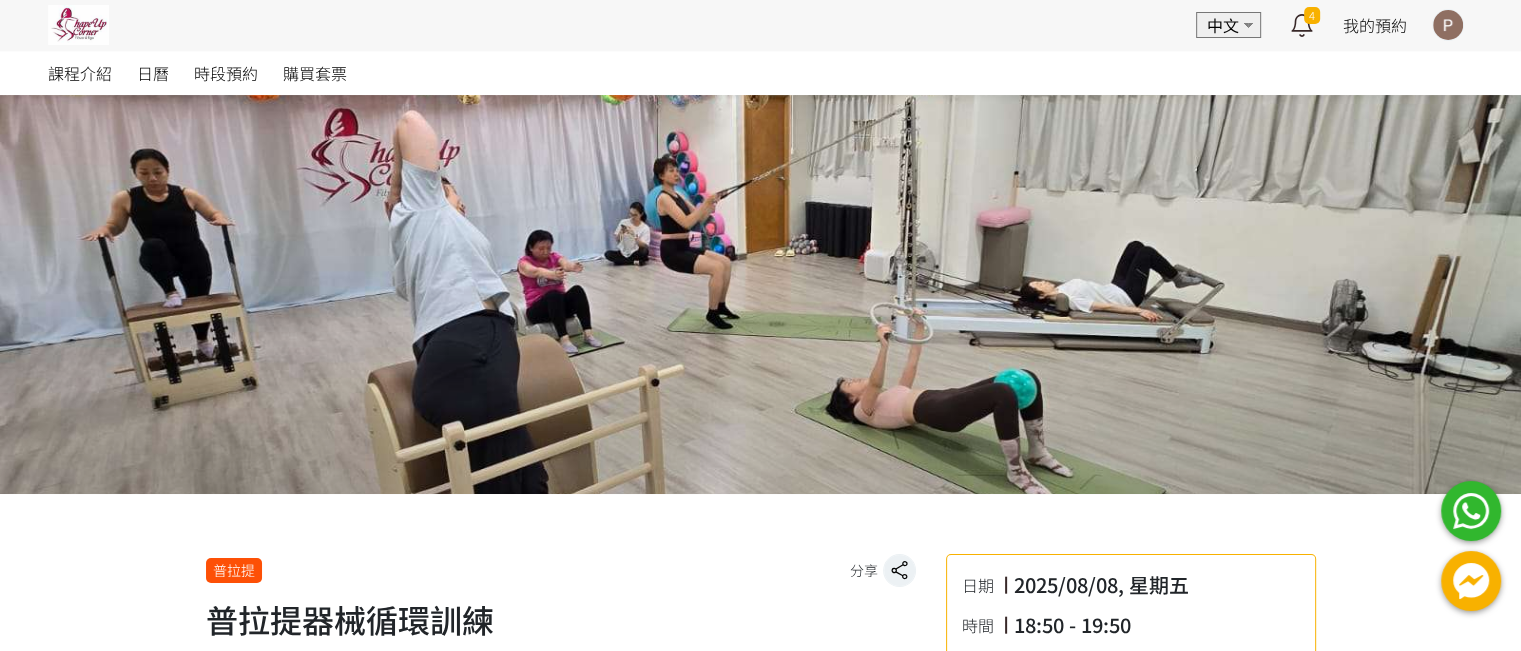 scroll, scrollTop: 0, scrollLeft: 0, axis: both 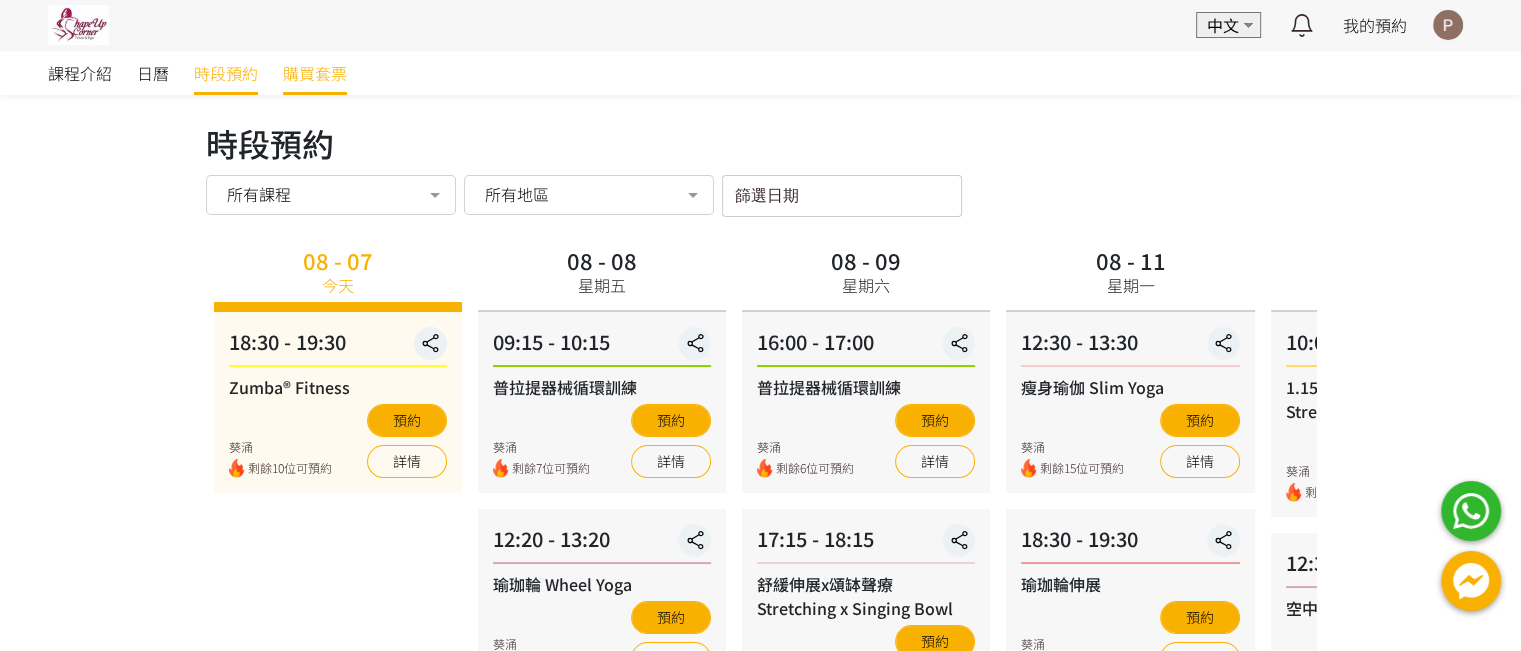 click on "購買套票" at bounding box center (315, 73) 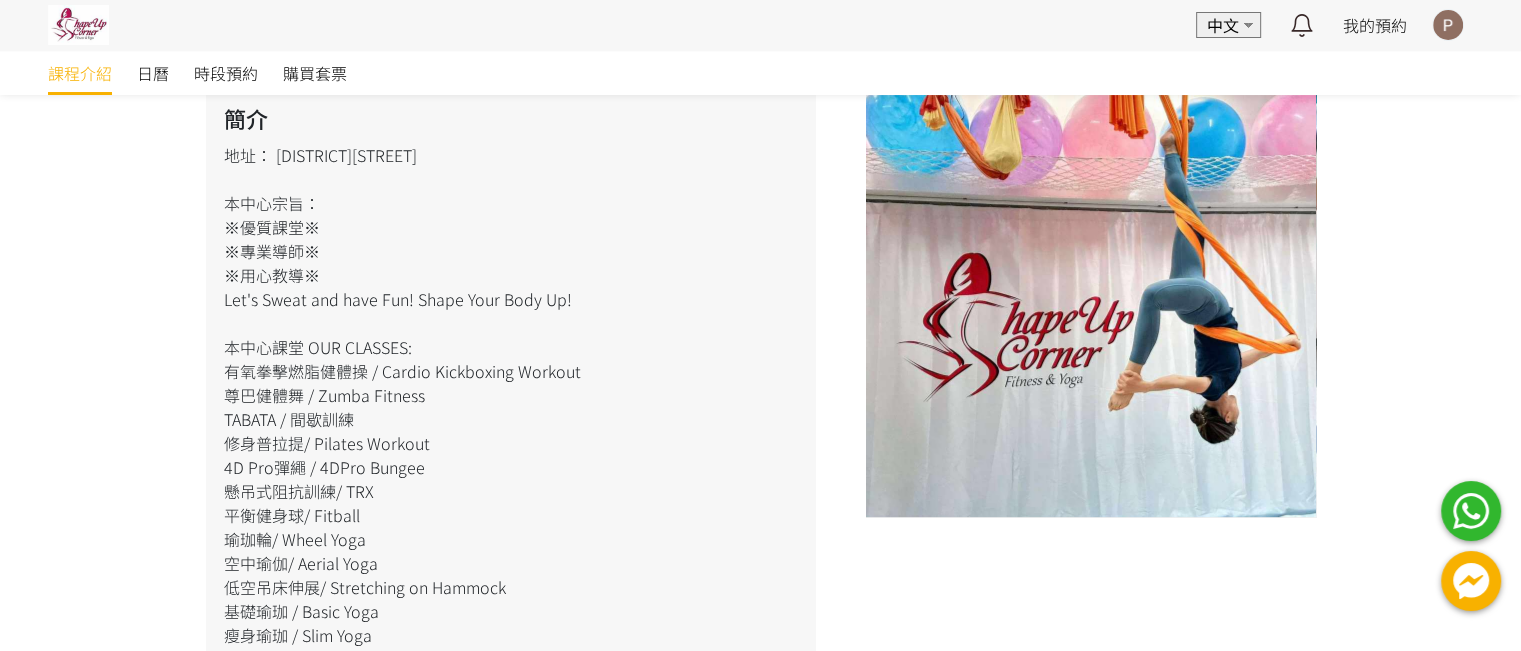 scroll, scrollTop: 0, scrollLeft: 0, axis: both 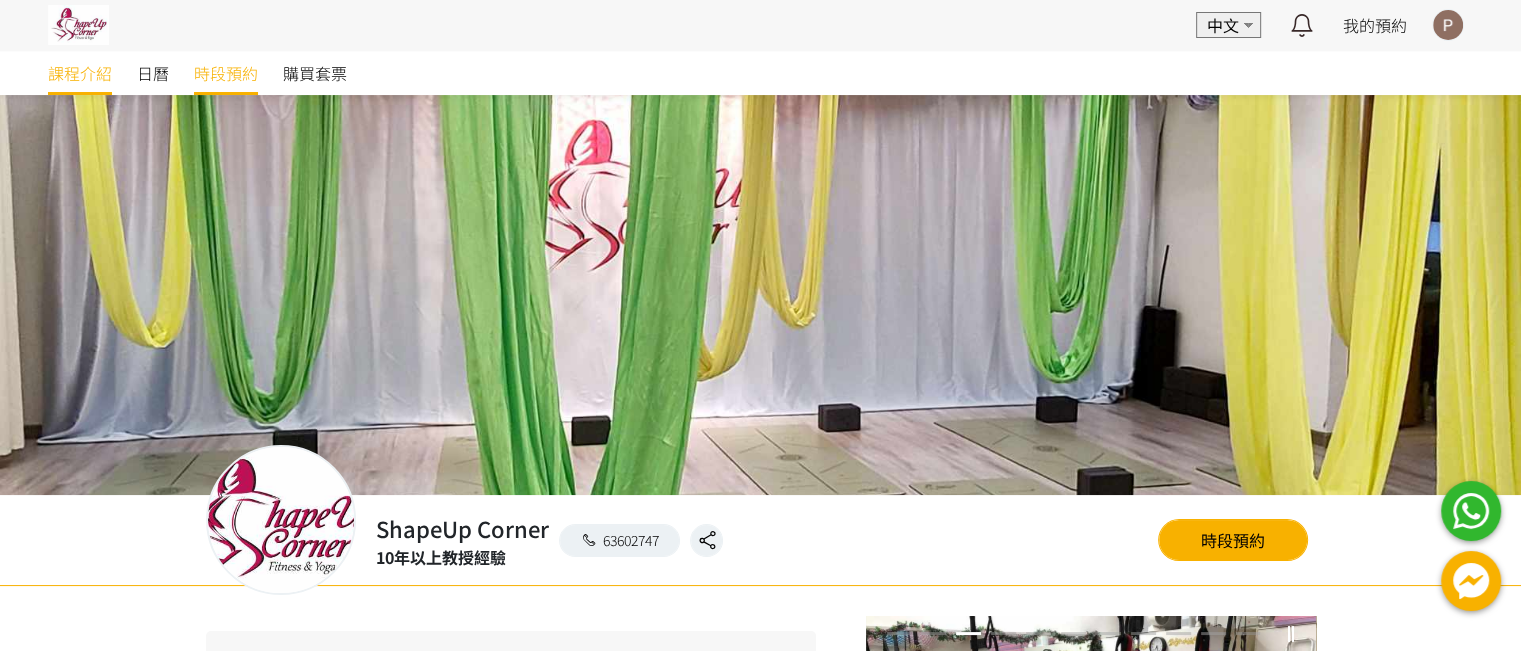 click on "時段預約" at bounding box center (226, 73) 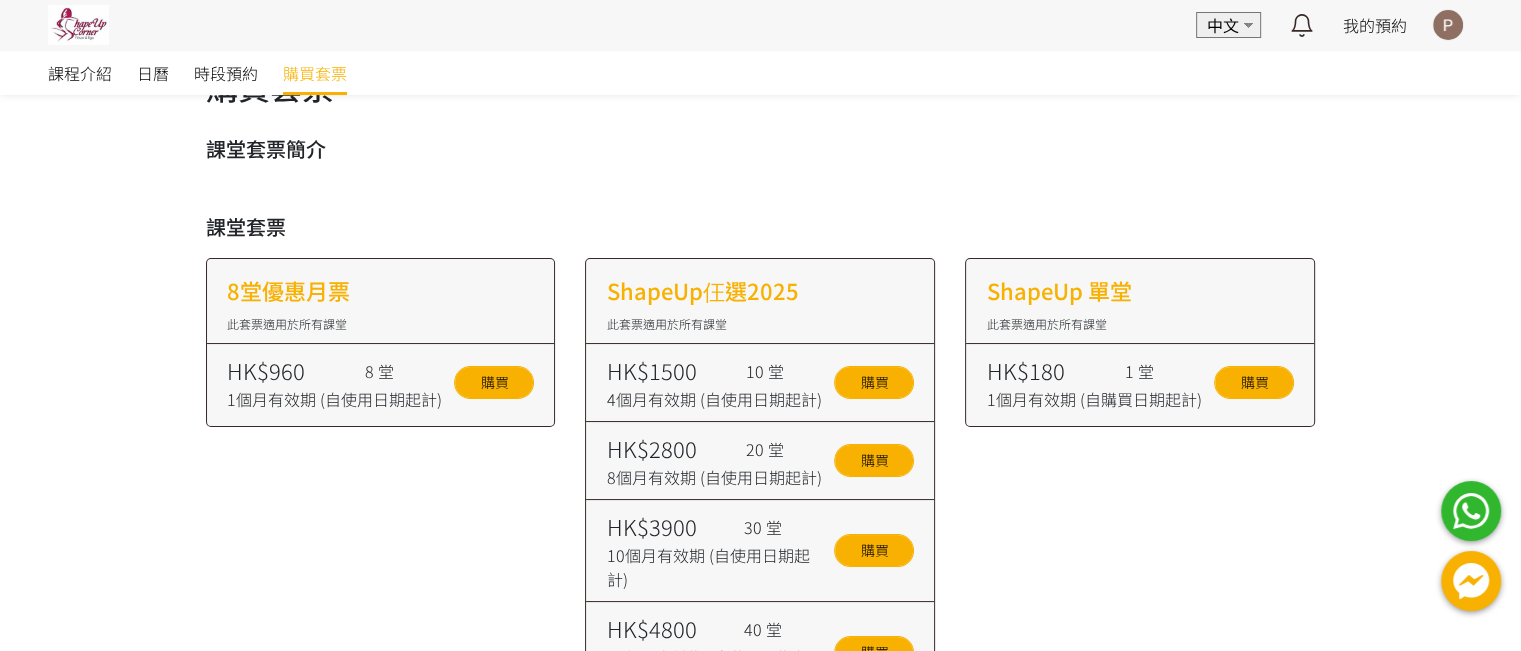scroll, scrollTop: 0, scrollLeft: 0, axis: both 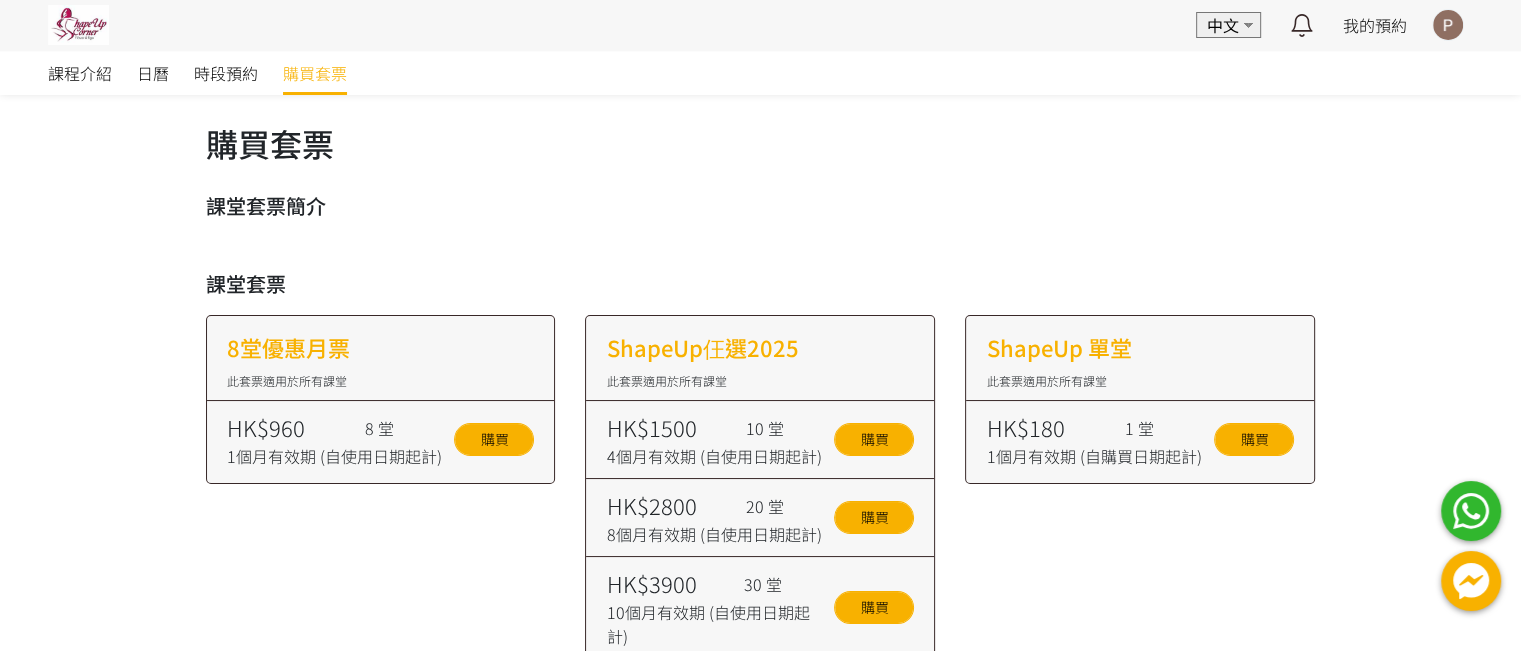 click at bounding box center [78, 25] 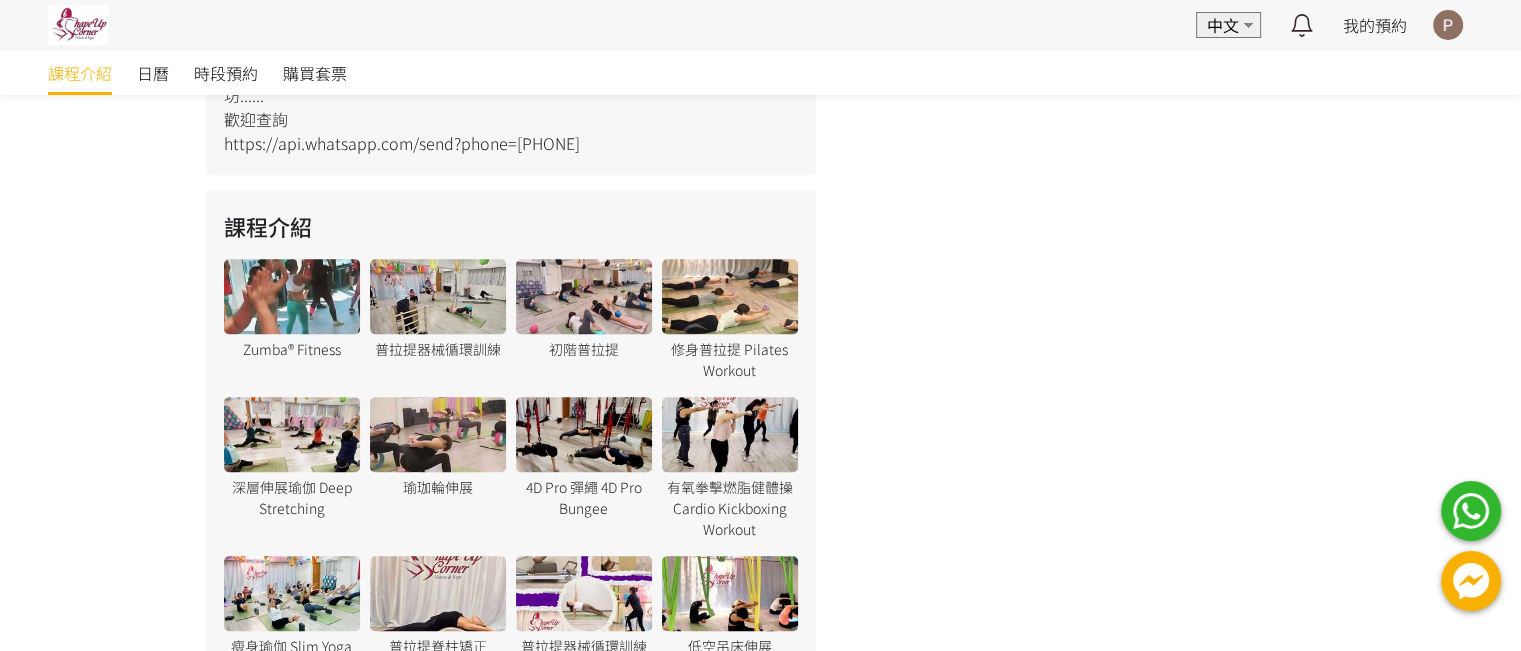 scroll, scrollTop: 1268, scrollLeft: 0, axis: vertical 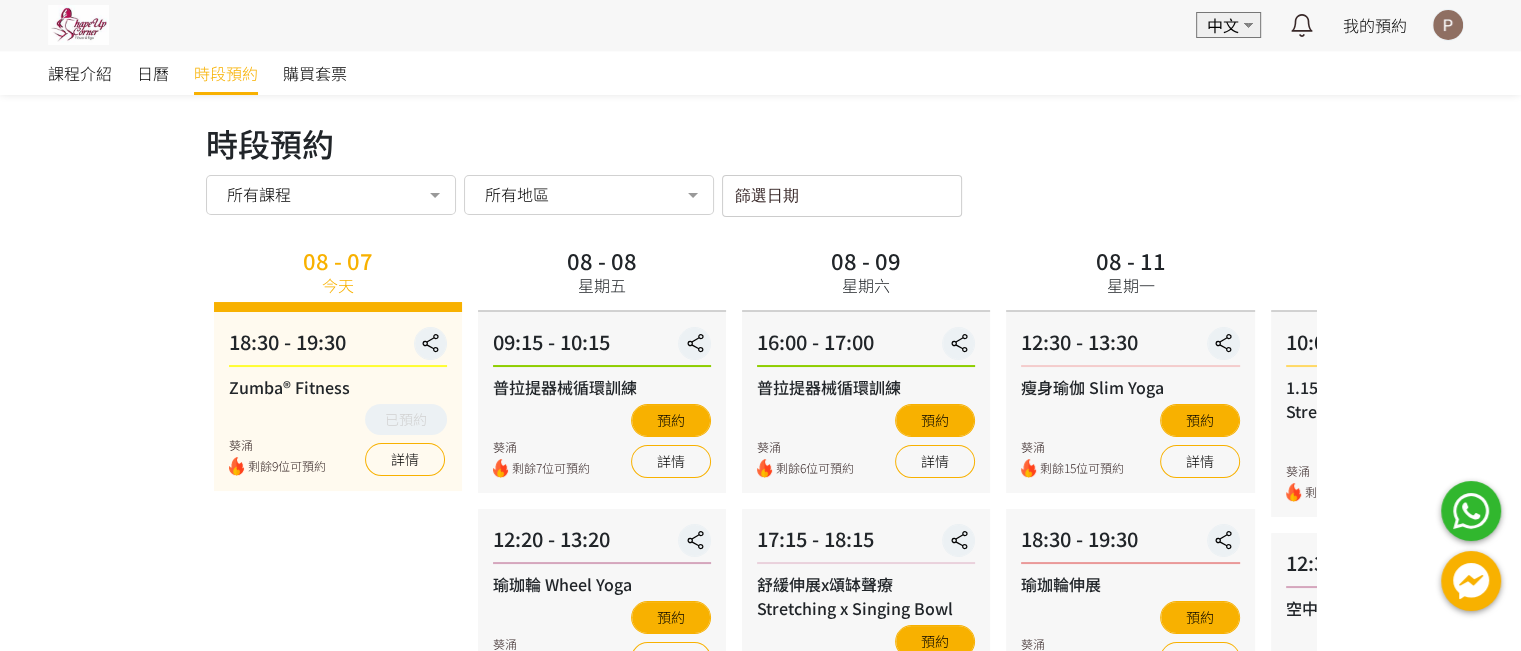 click on "所有地區" at bounding box center (589, 195) 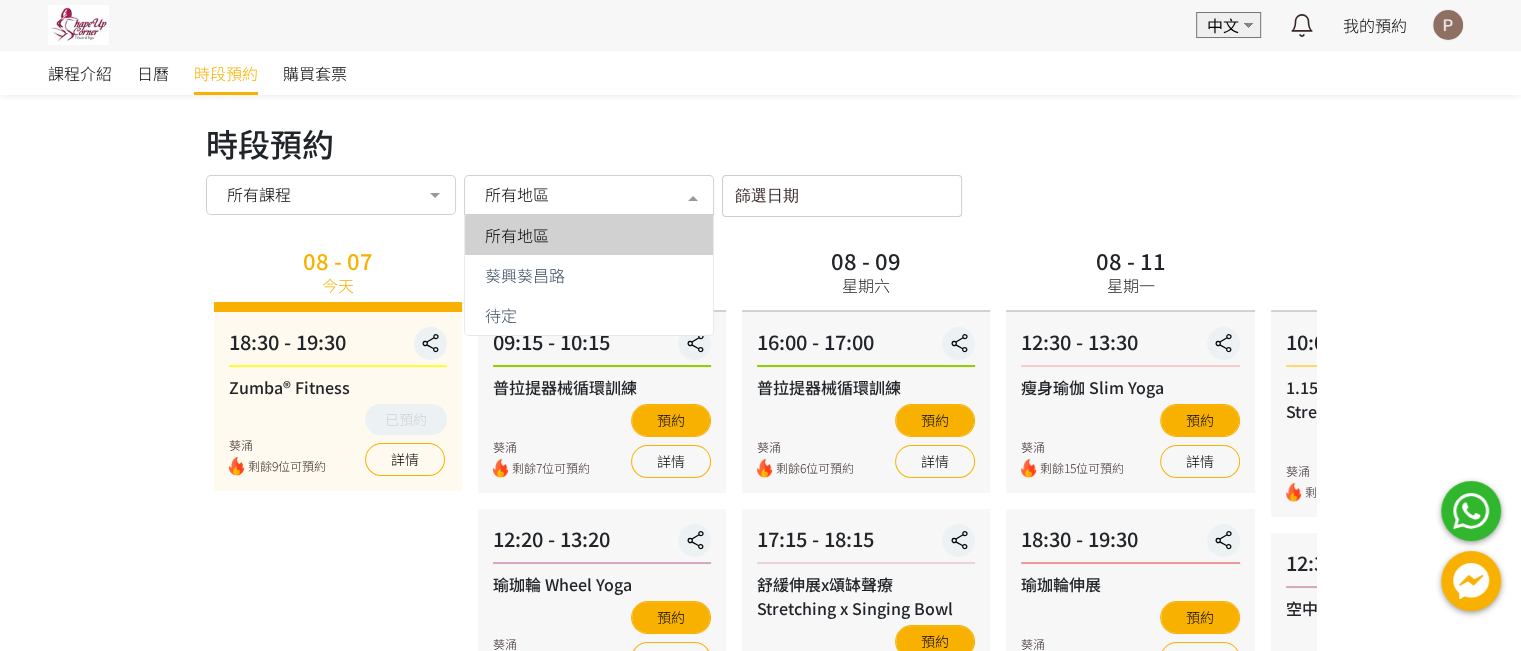 click on "時段預約" at bounding box center [761, 143] 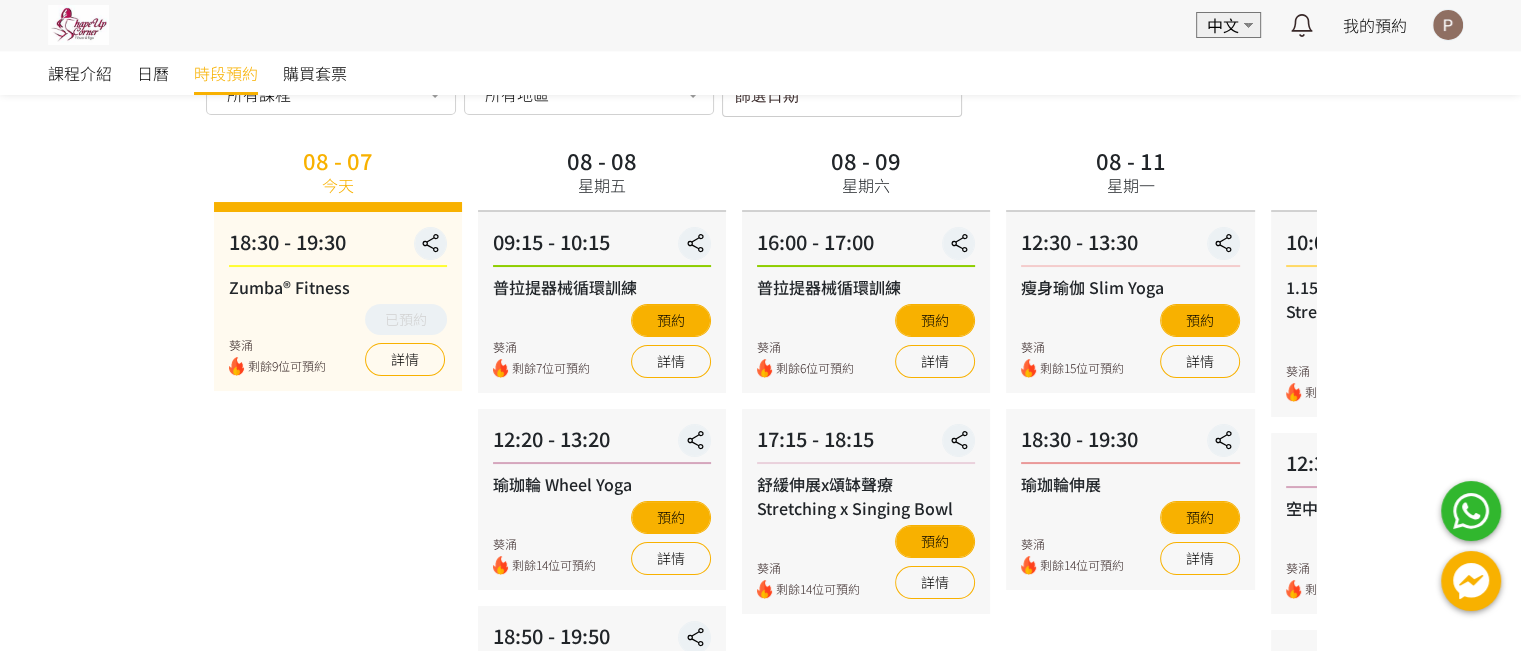 scroll, scrollTop: 0, scrollLeft: 0, axis: both 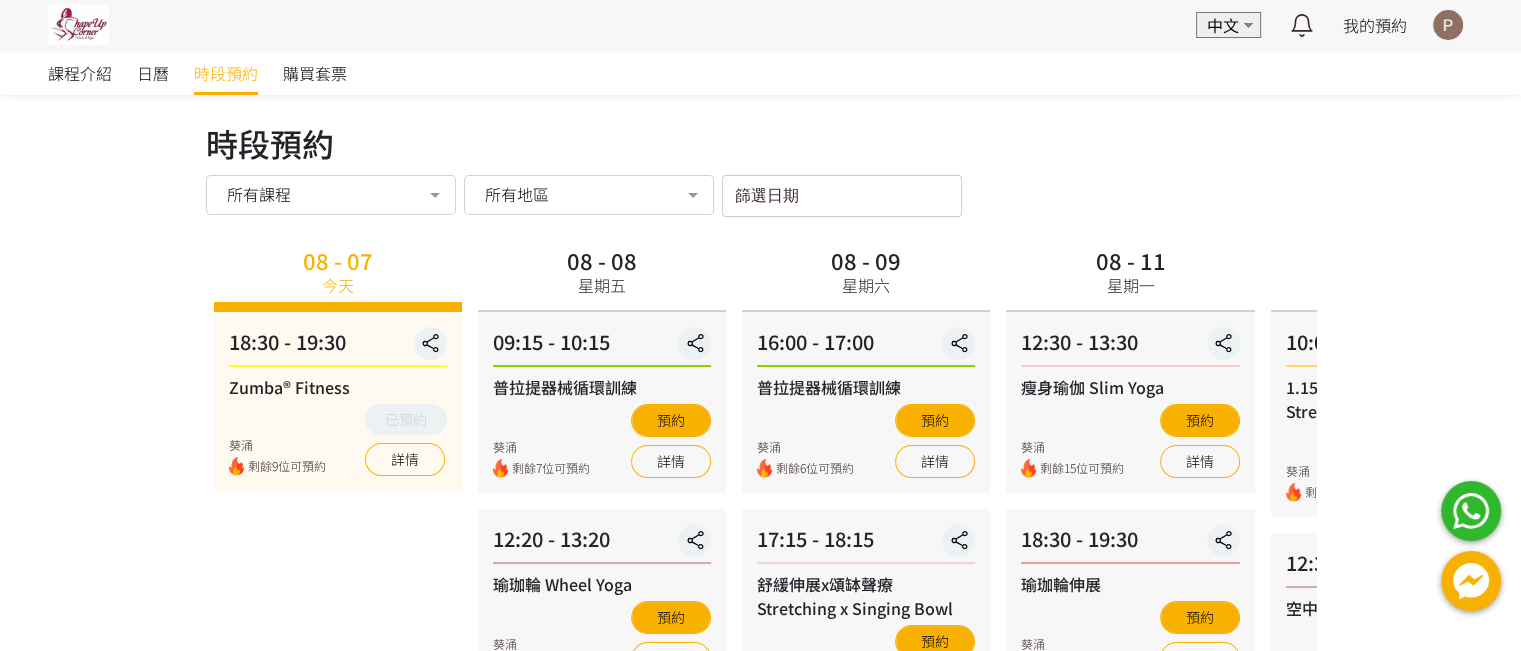 click on "篩選日期" at bounding box center [842, 196] 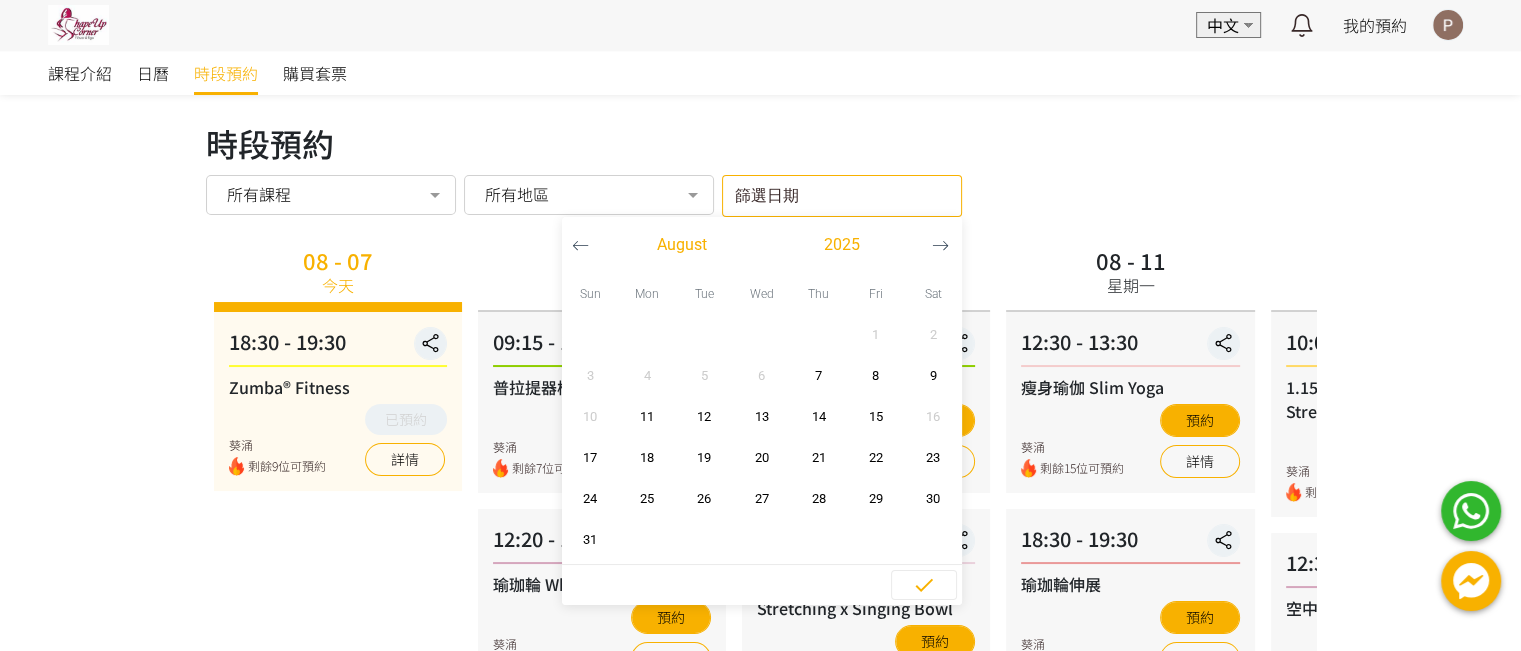 click on "08 -
07
今天
18:30 - 19:30
Zumba® Fitness
葵涌
剩餘9位可預約
已預約
詳情" at bounding box center (338, 785) 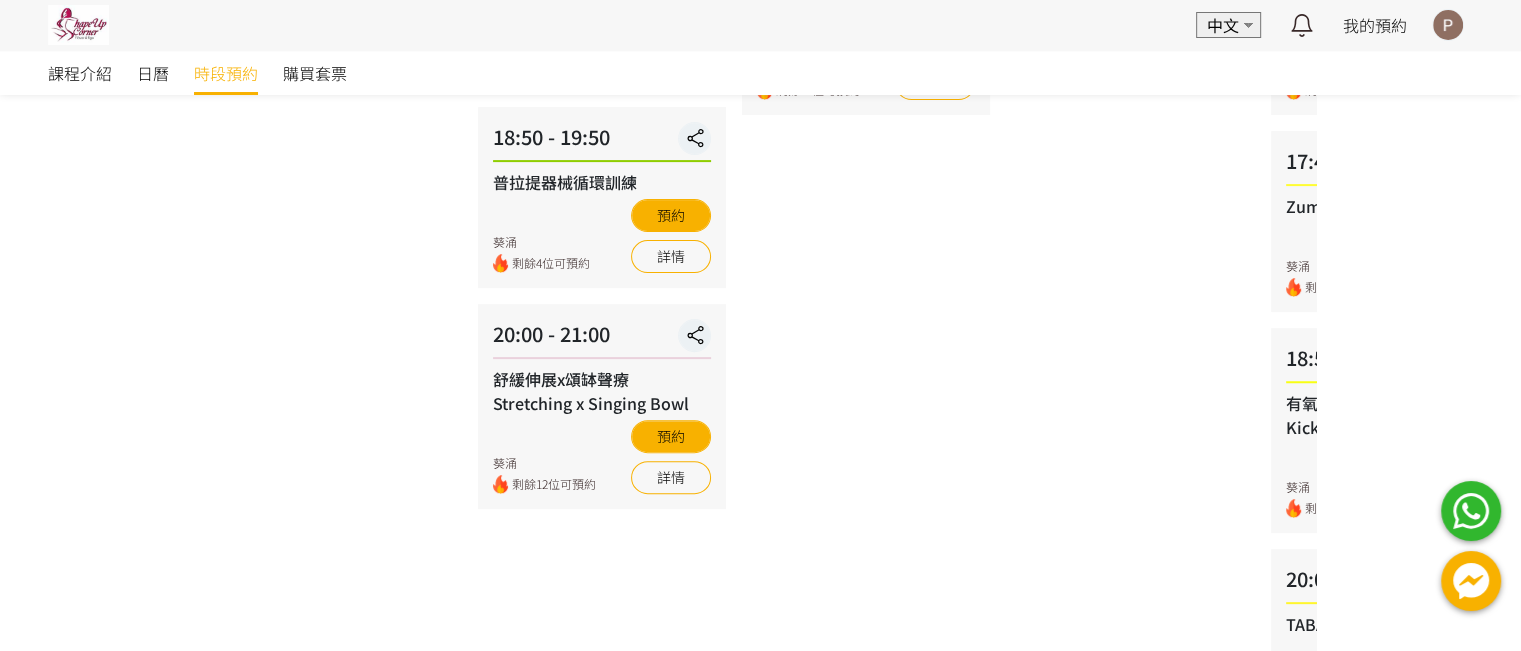 scroll, scrollTop: 600, scrollLeft: 0, axis: vertical 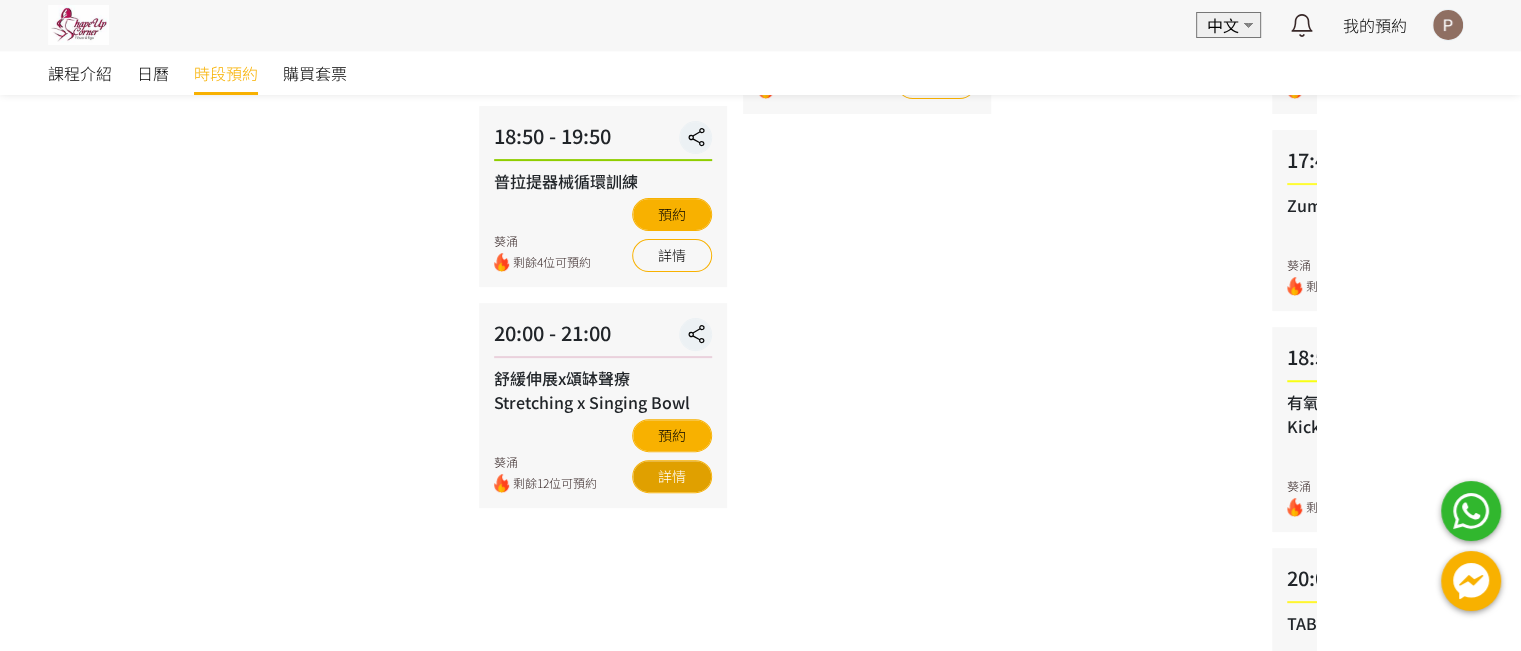 click on "詳情" at bounding box center [672, 476] 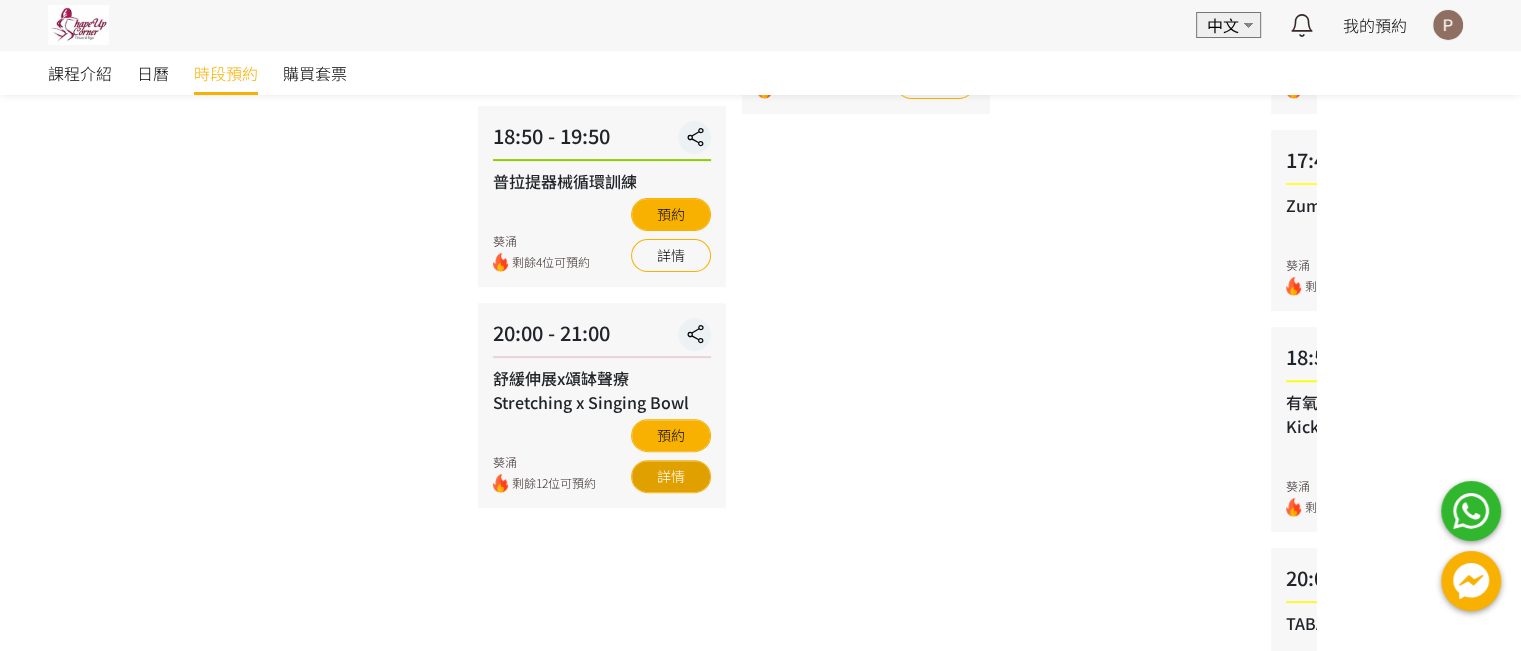 click on "詳情" at bounding box center (671, 476) 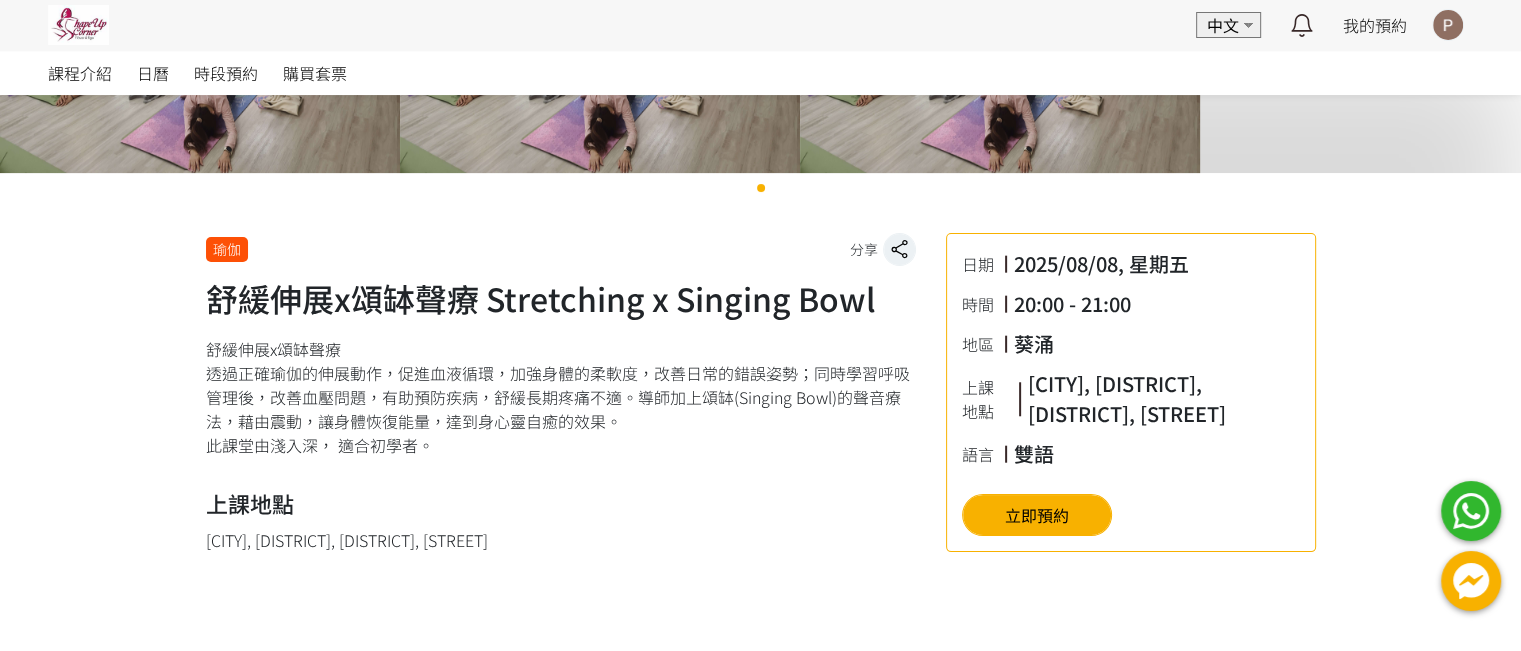 scroll, scrollTop: 219, scrollLeft: 0, axis: vertical 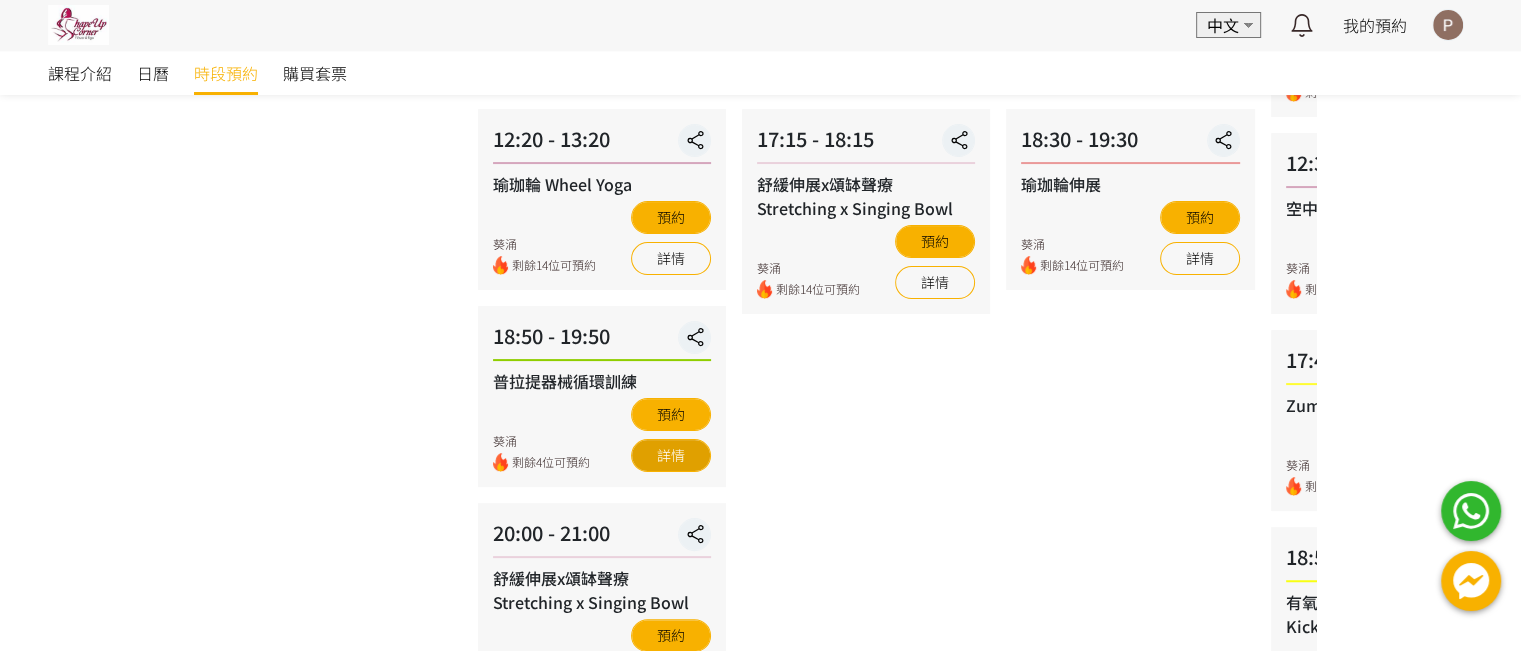 click on "詳情" at bounding box center (671, 455) 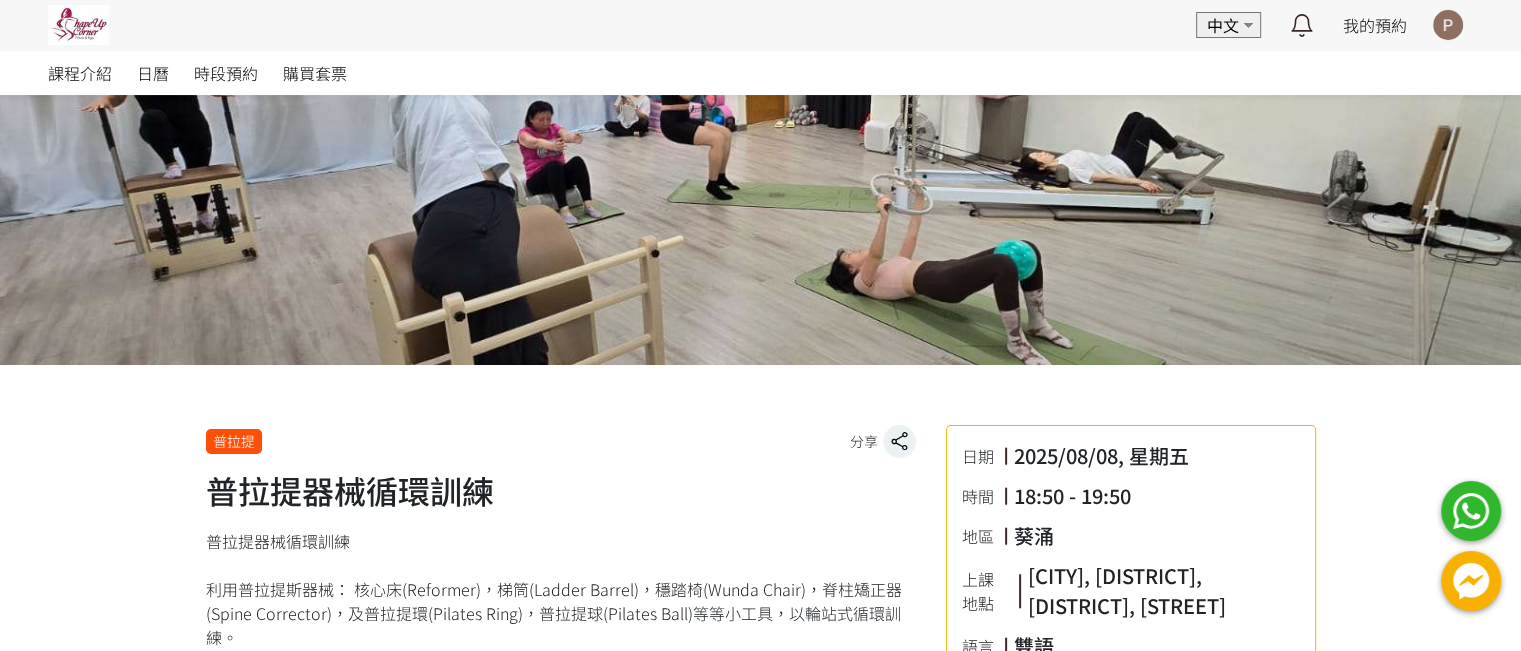 scroll, scrollTop: 0, scrollLeft: 0, axis: both 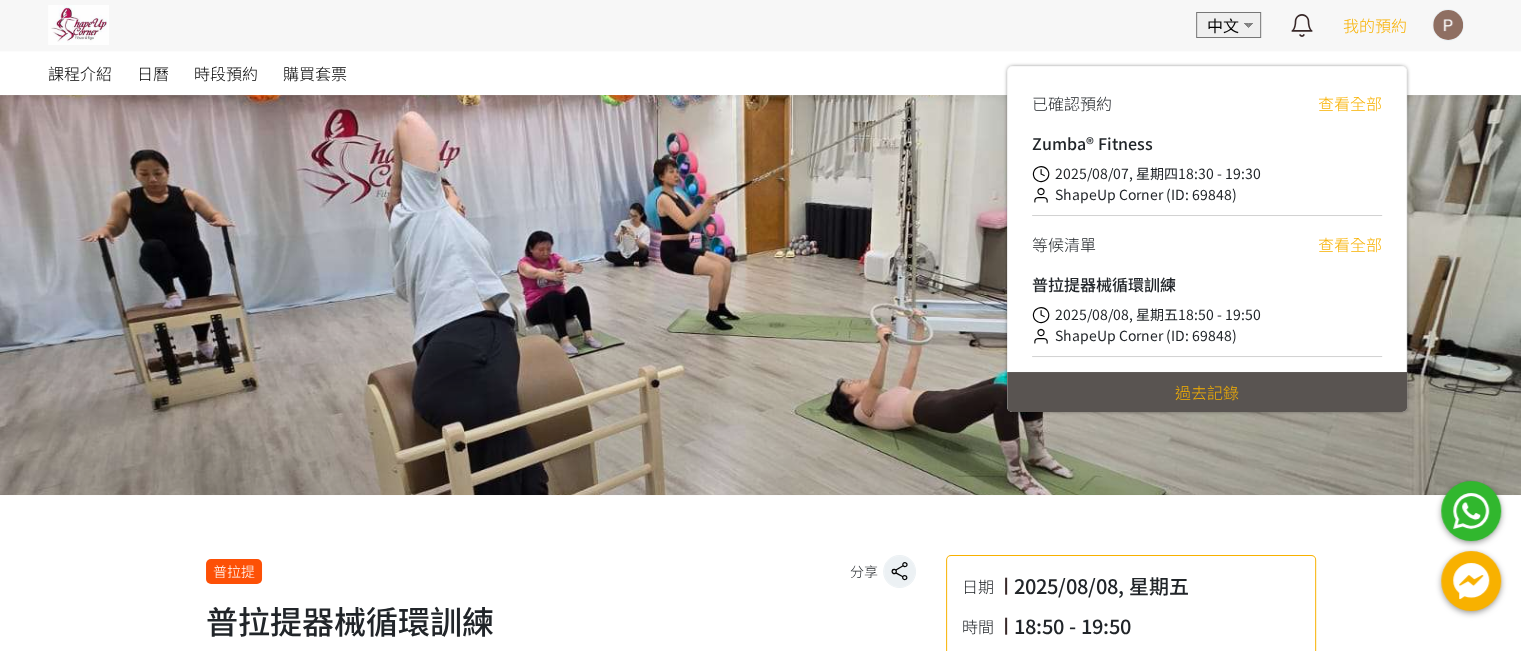 click on "查看全部" at bounding box center [1350, 244] 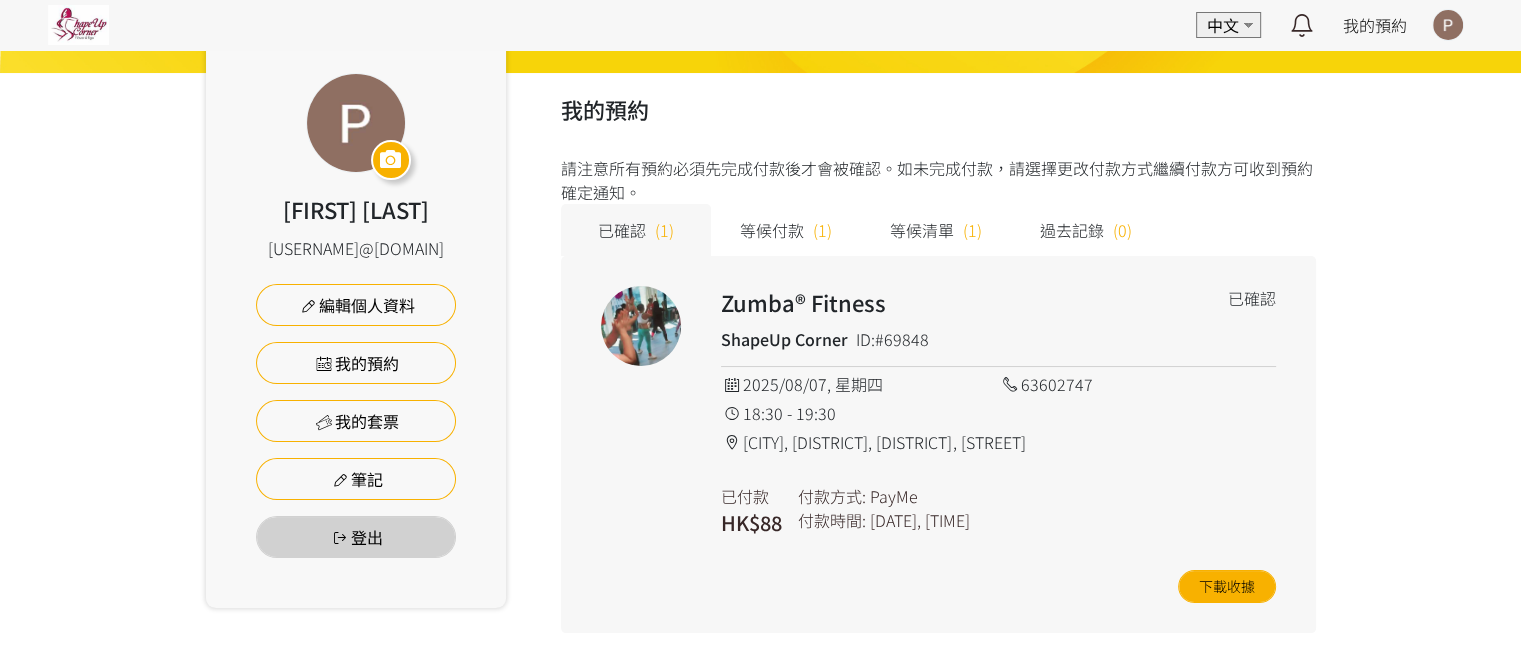 scroll, scrollTop: 172, scrollLeft: 0, axis: vertical 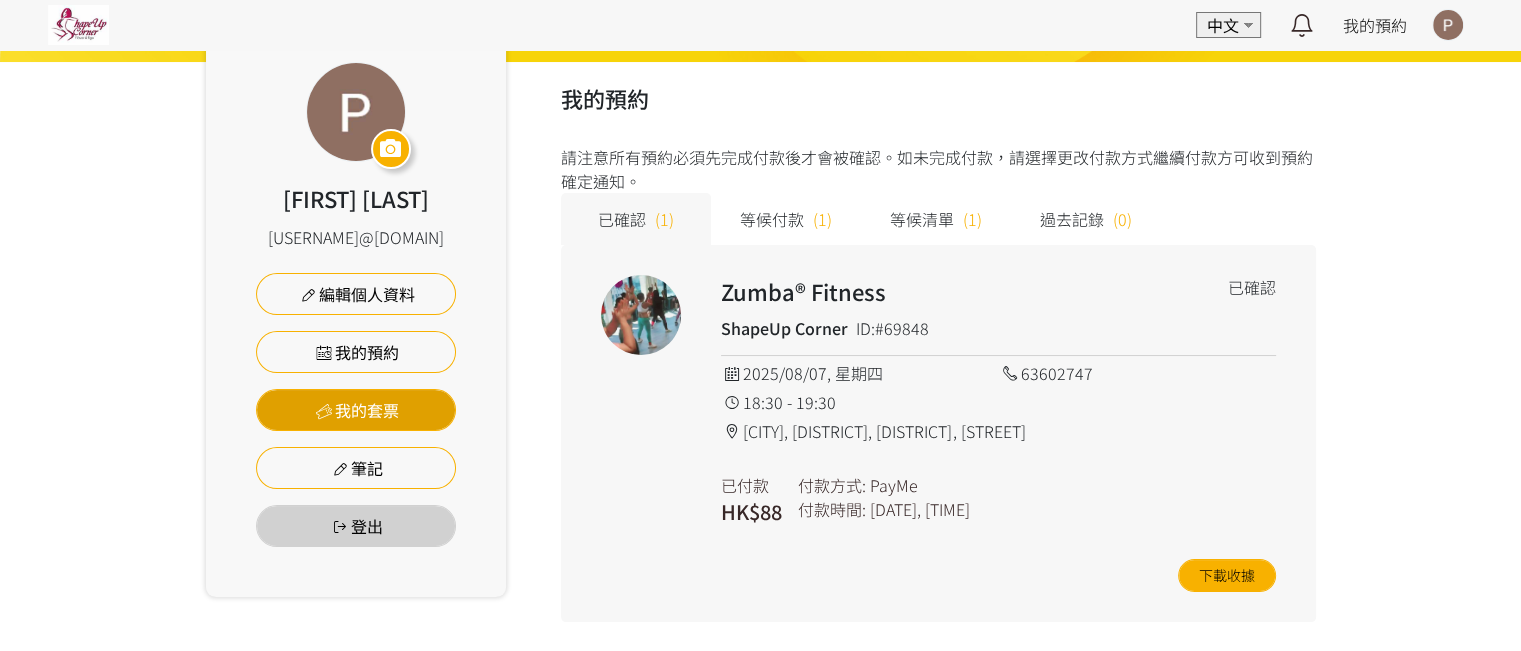 click on "我的套票" at bounding box center [356, 410] 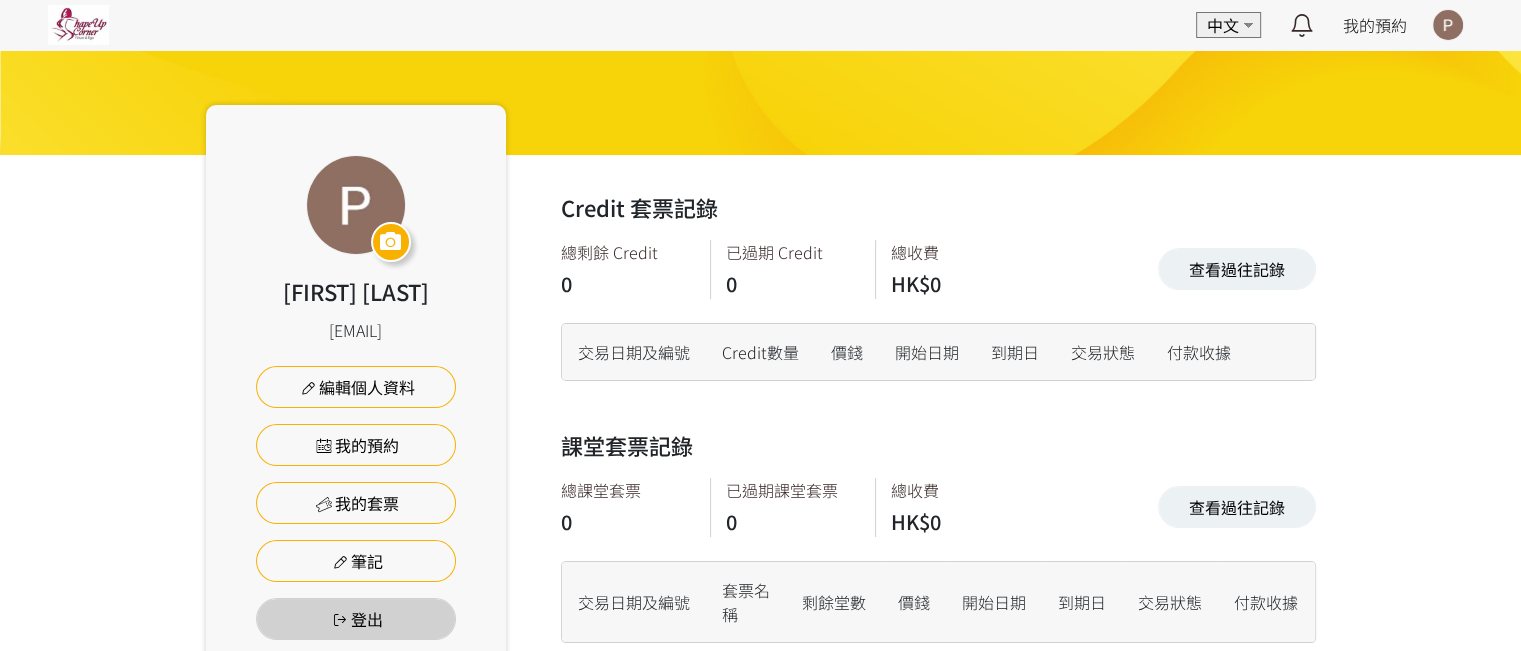 scroll, scrollTop: 0, scrollLeft: 0, axis: both 